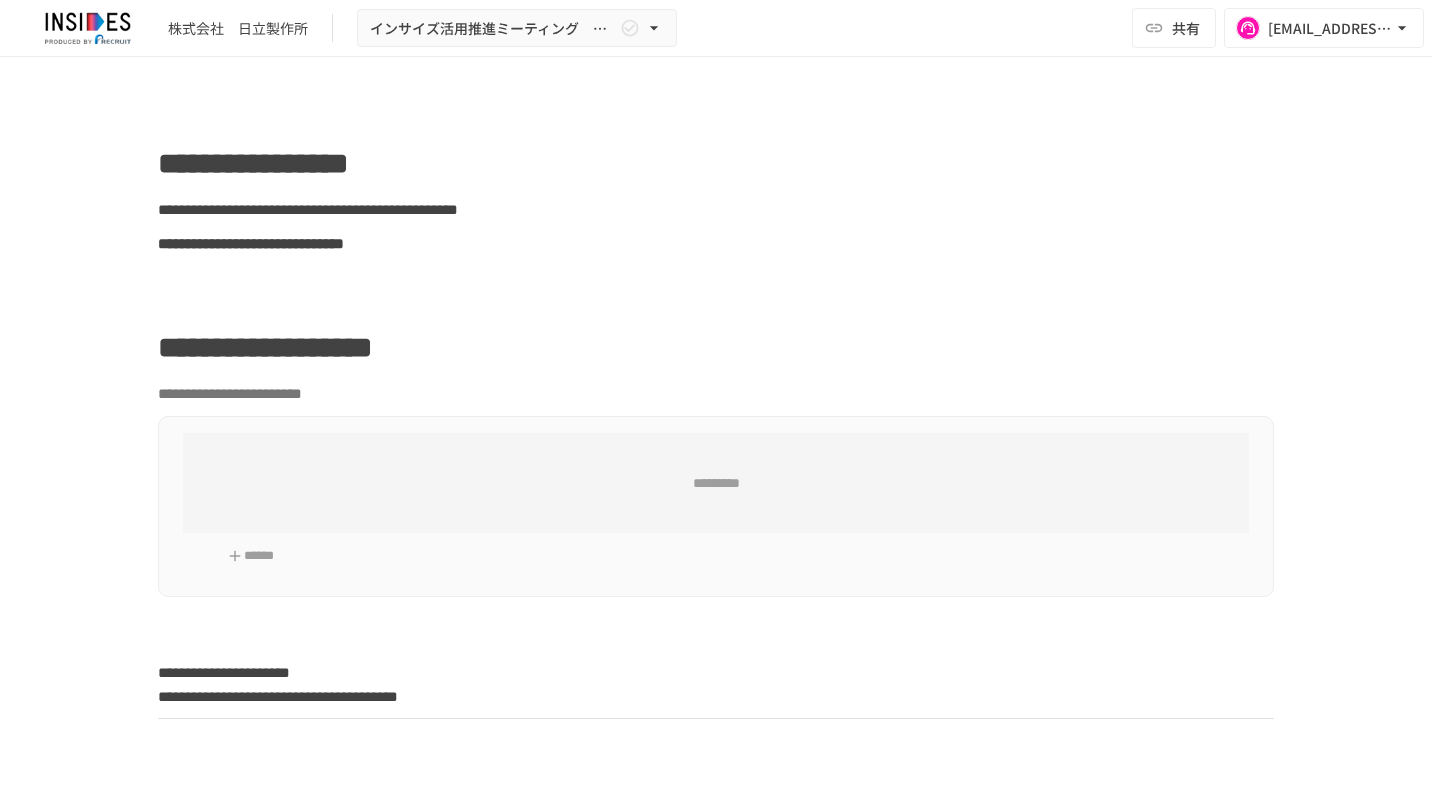 scroll, scrollTop: 0, scrollLeft: 0, axis: both 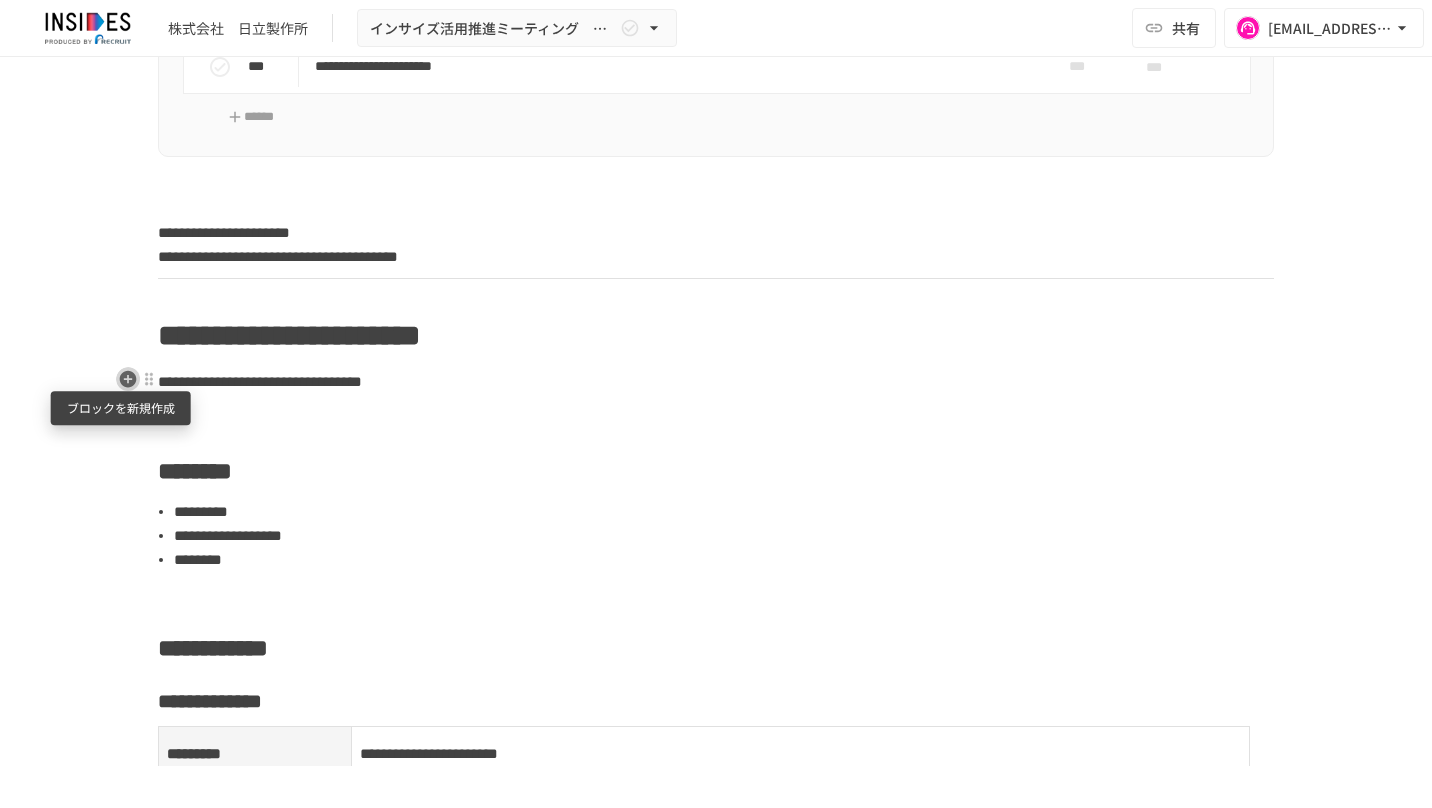click 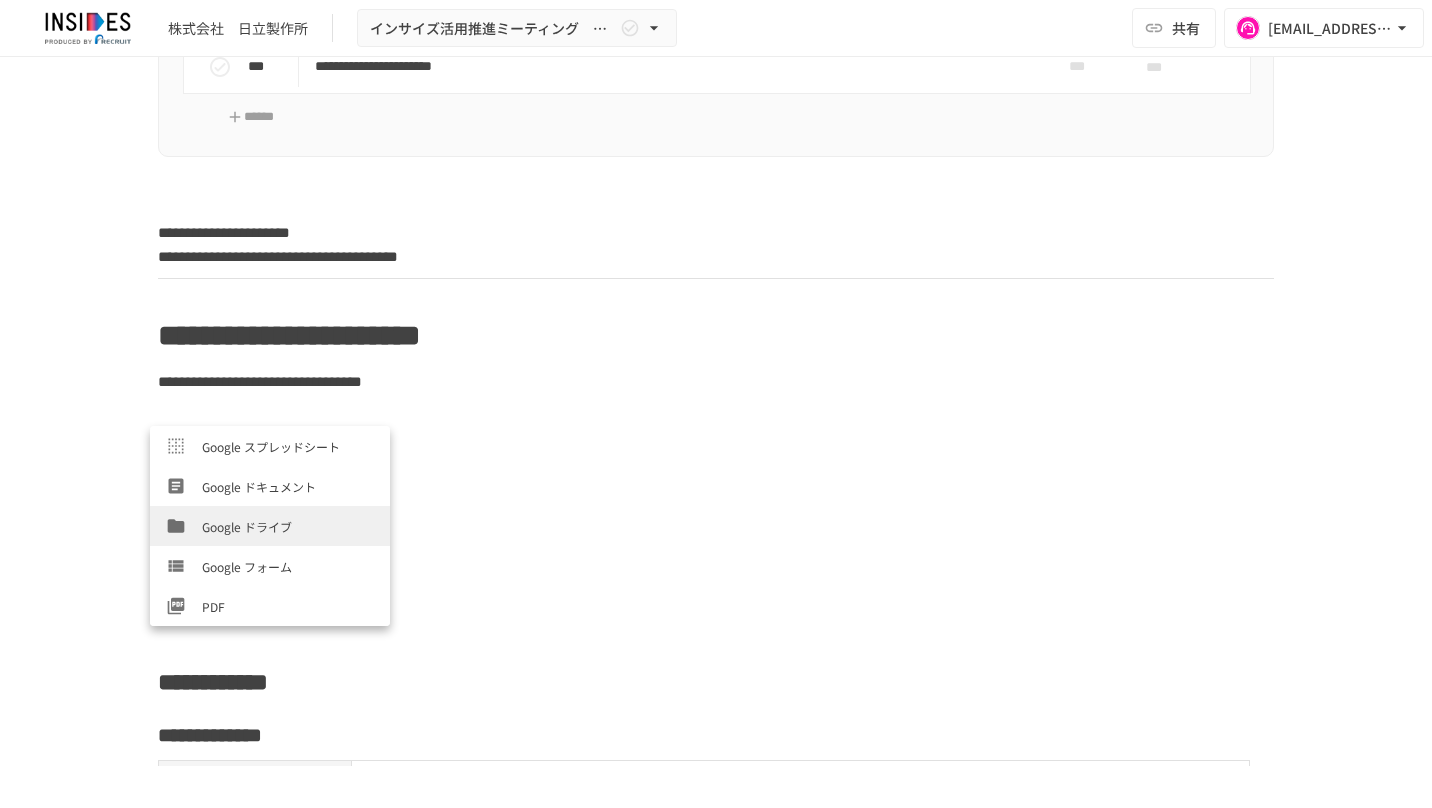 scroll, scrollTop: 680, scrollLeft: 0, axis: vertical 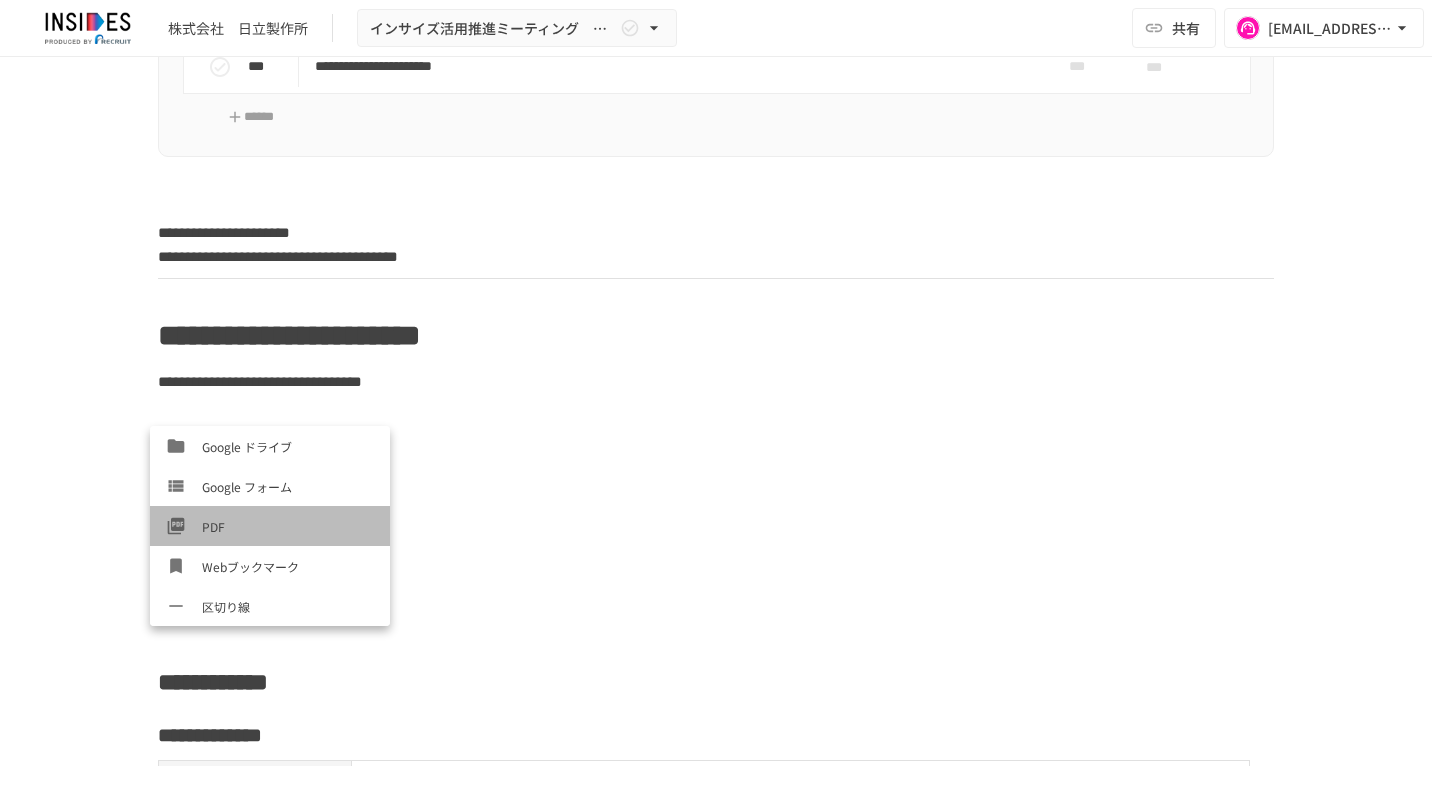 click on "PDF" at bounding box center (270, 526) 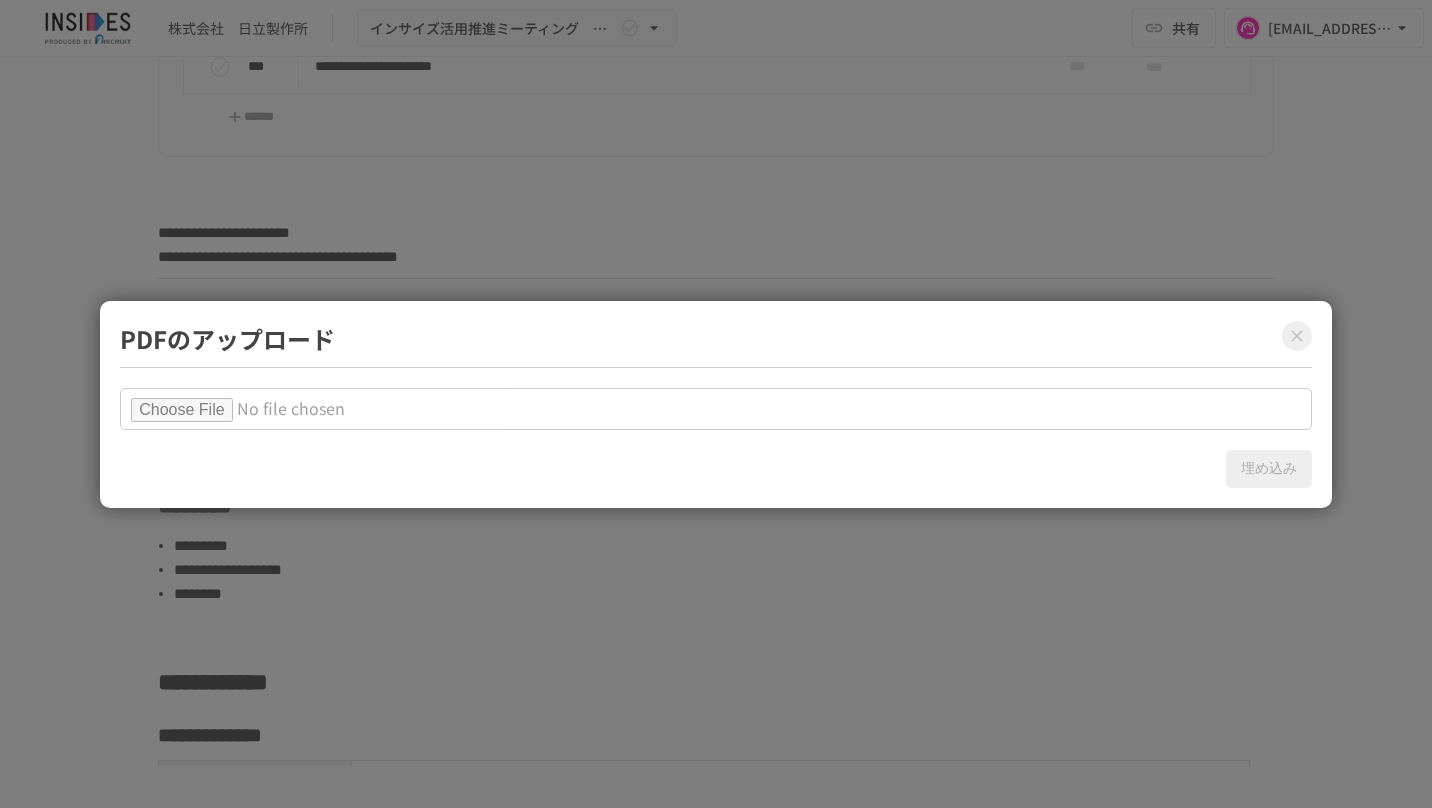 type on "**********" 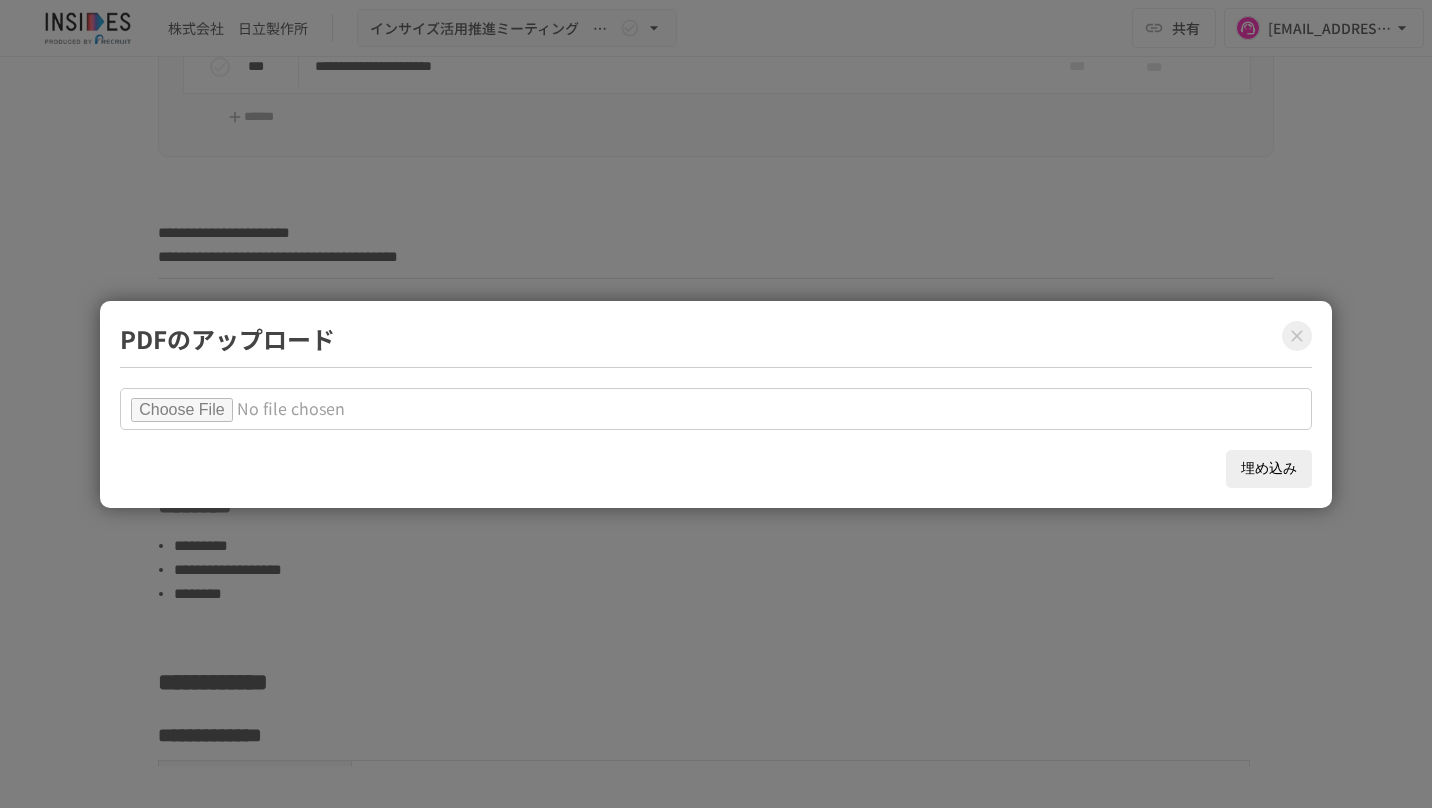click on "埋め込み" at bounding box center [1269, 469] 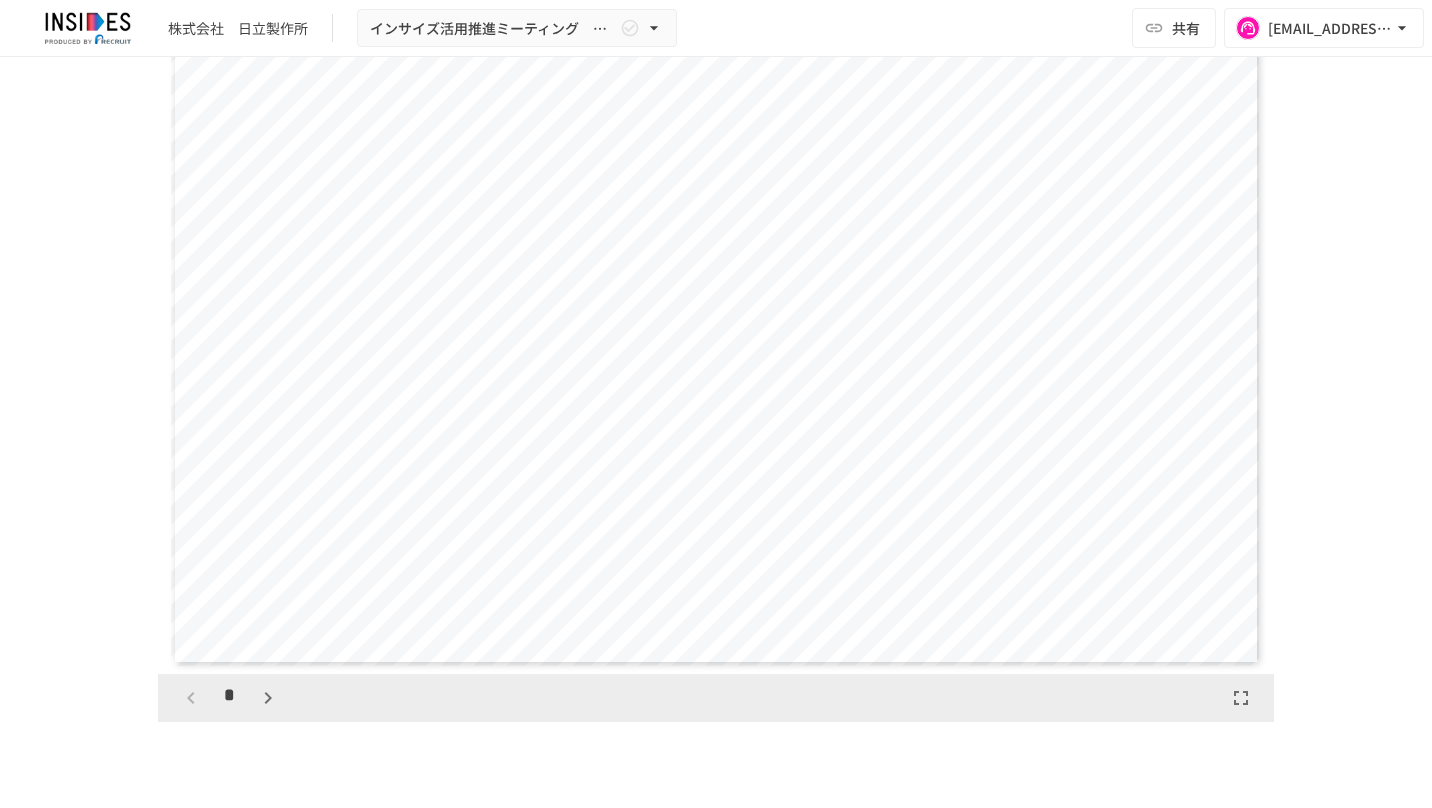 scroll, scrollTop: 1300, scrollLeft: 0, axis: vertical 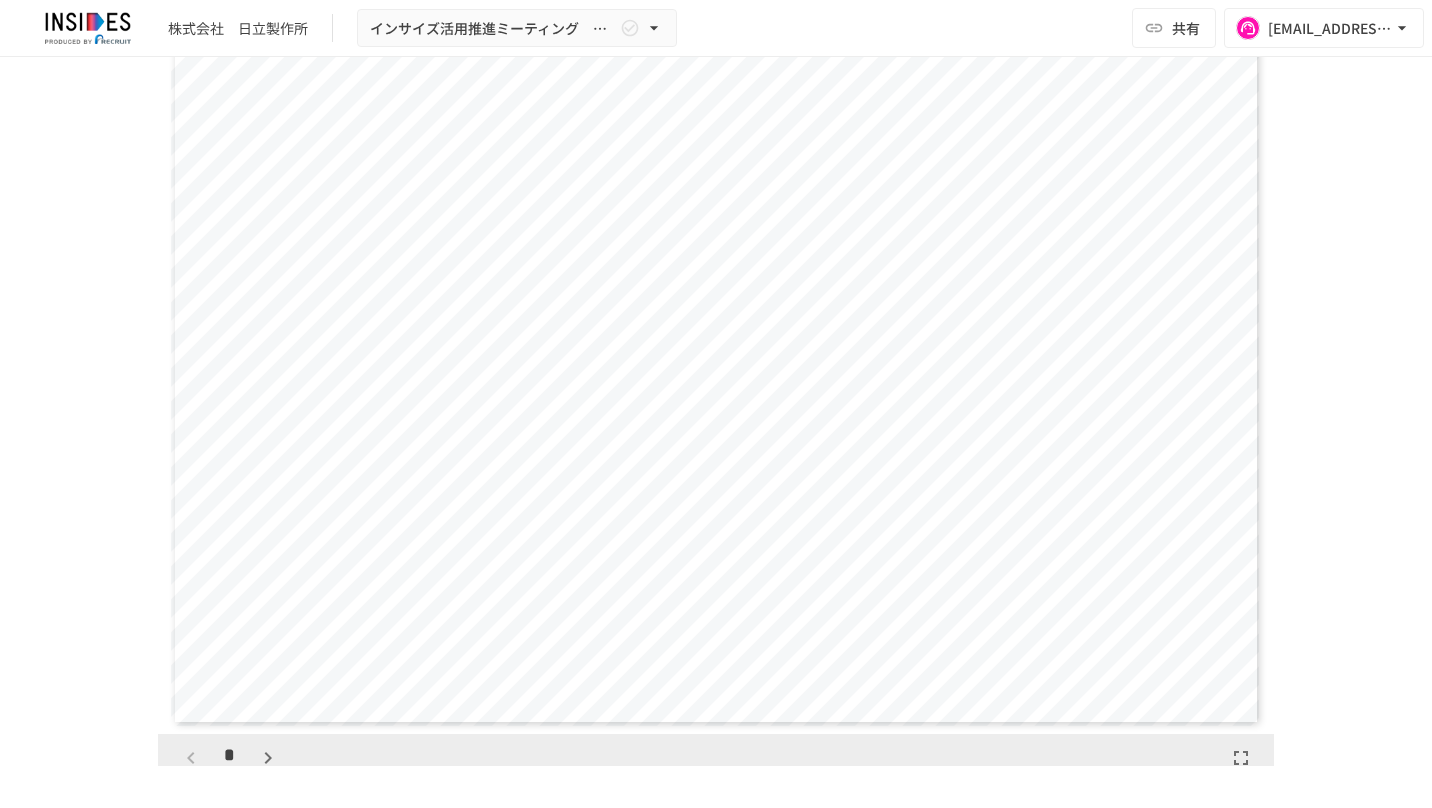 click 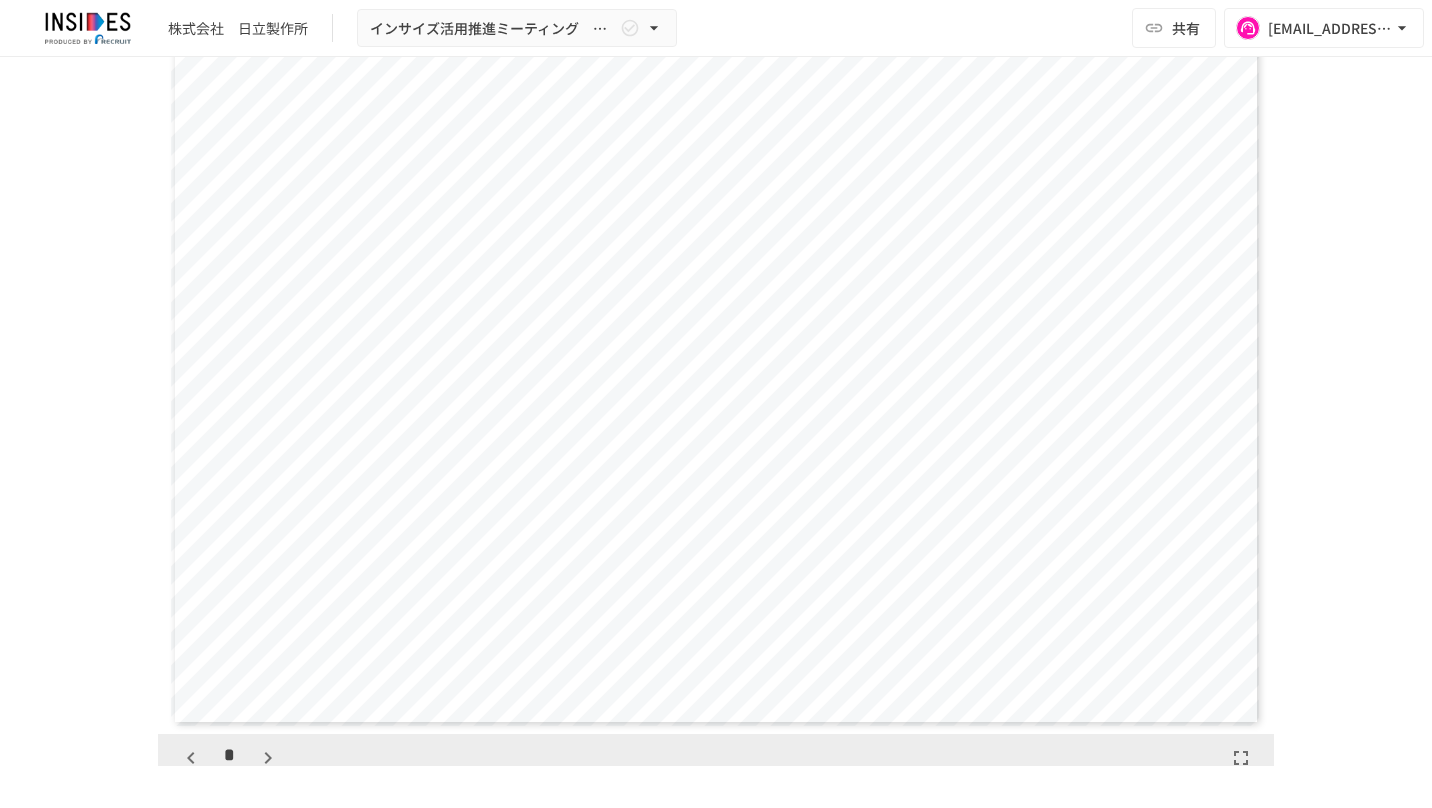 scroll, scrollTop: 770, scrollLeft: 0, axis: vertical 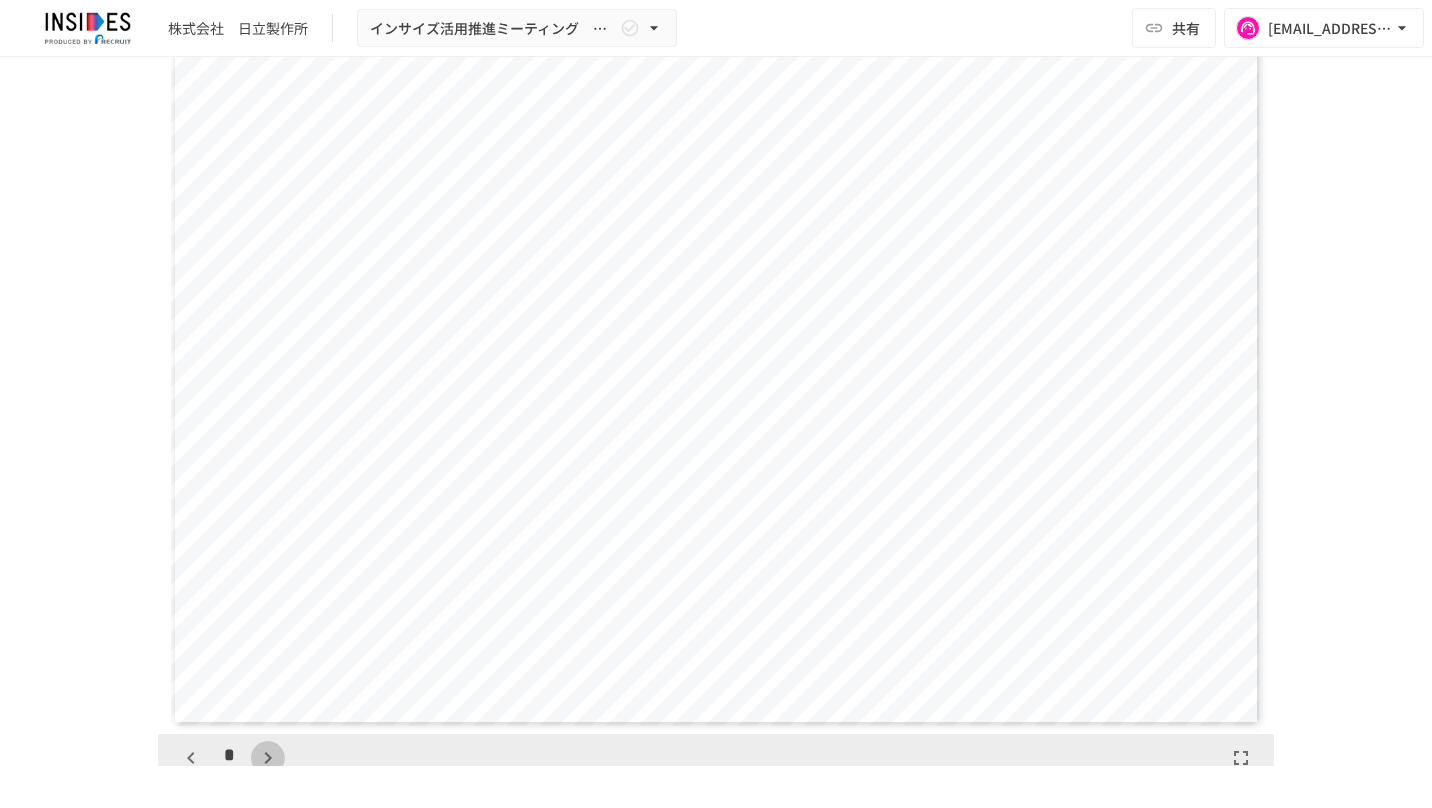 click 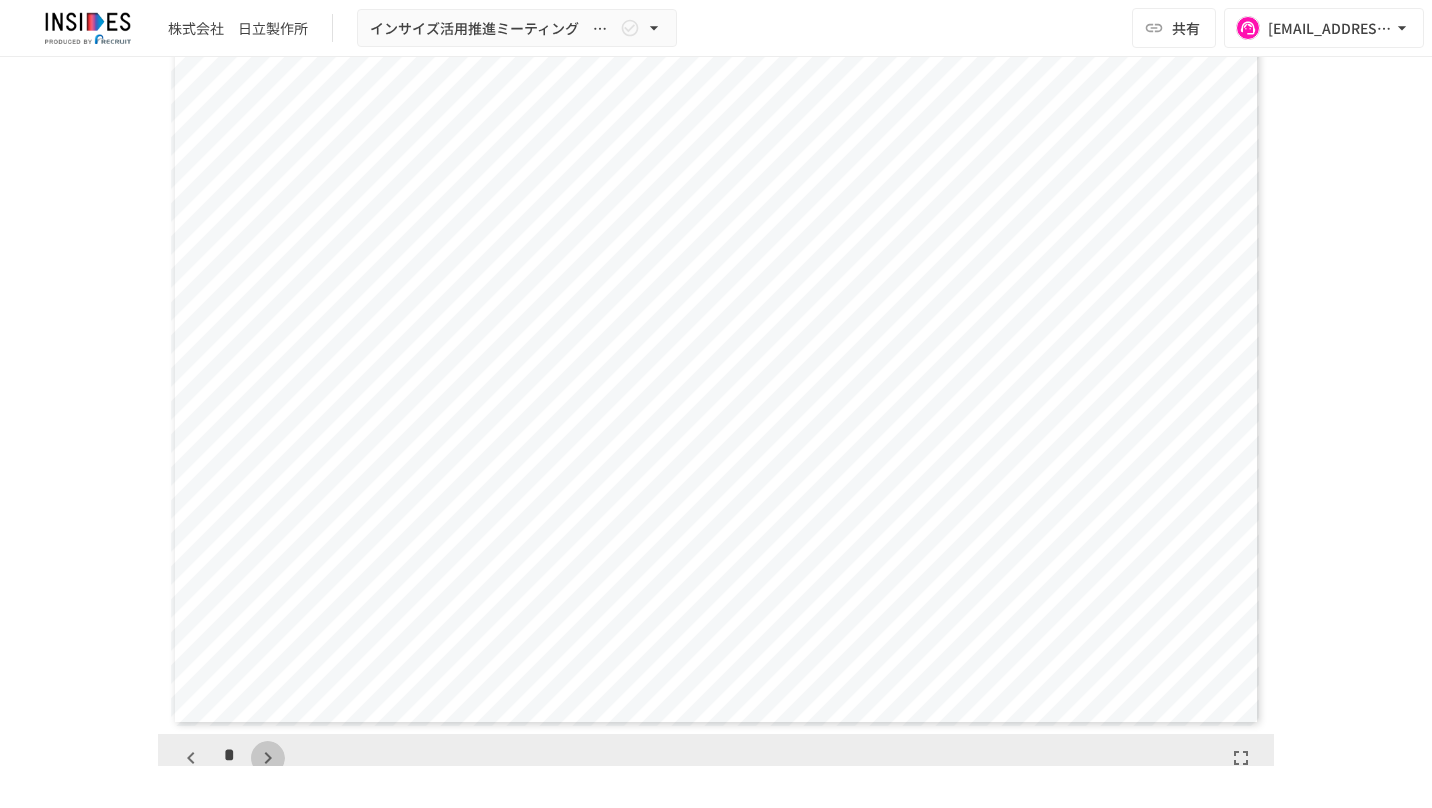 click 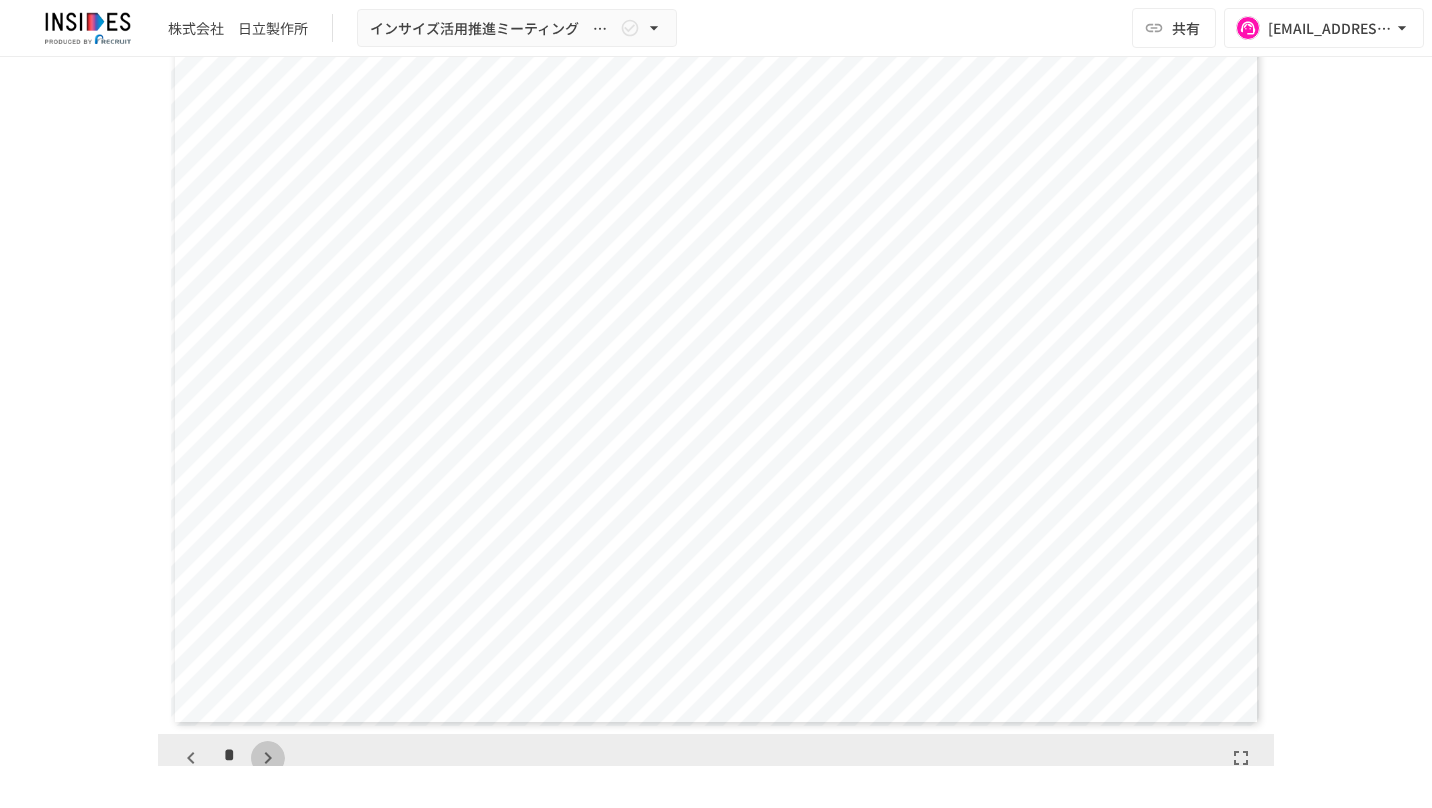 click 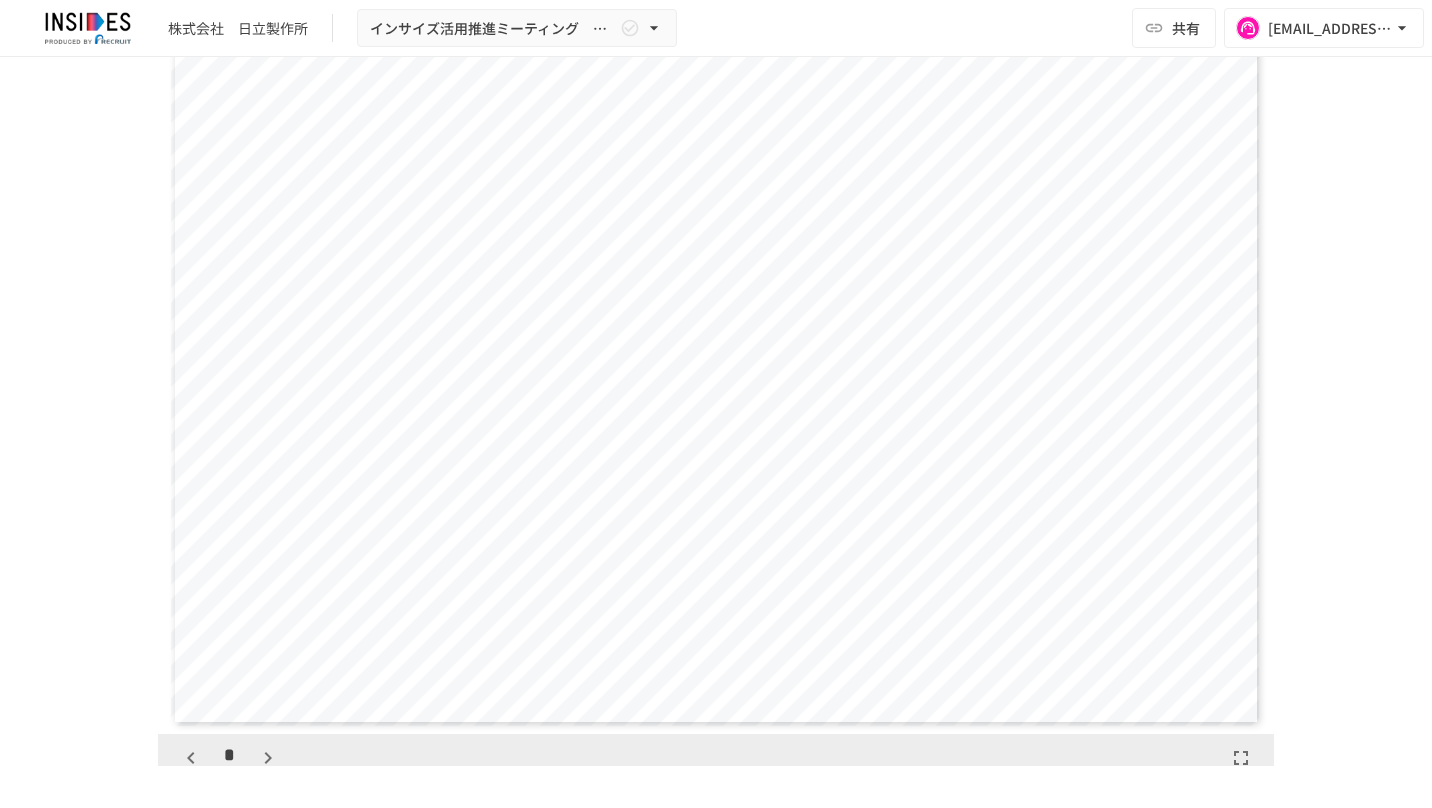 click 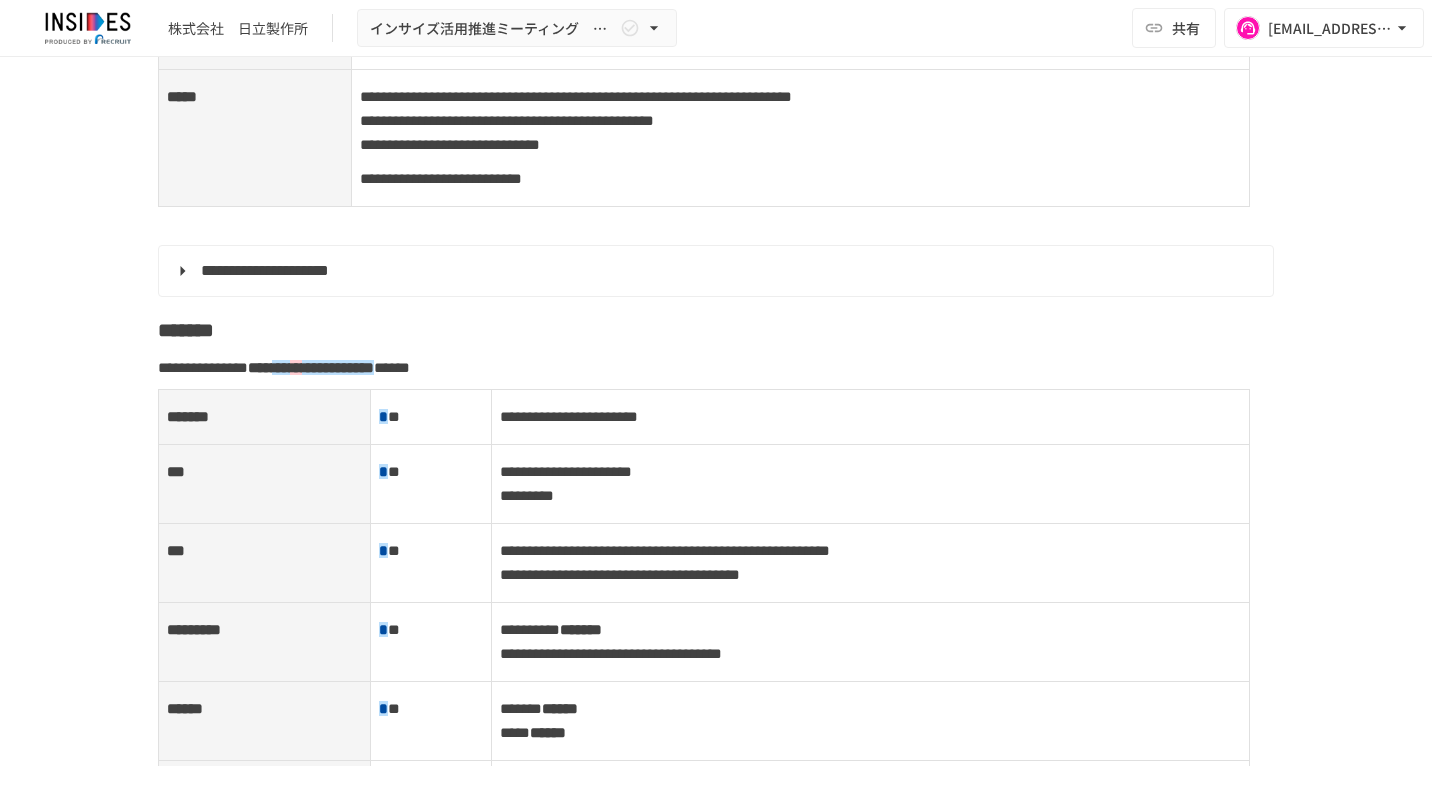 scroll, scrollTop: 2840, scrollLeft: 0, axis: vertical 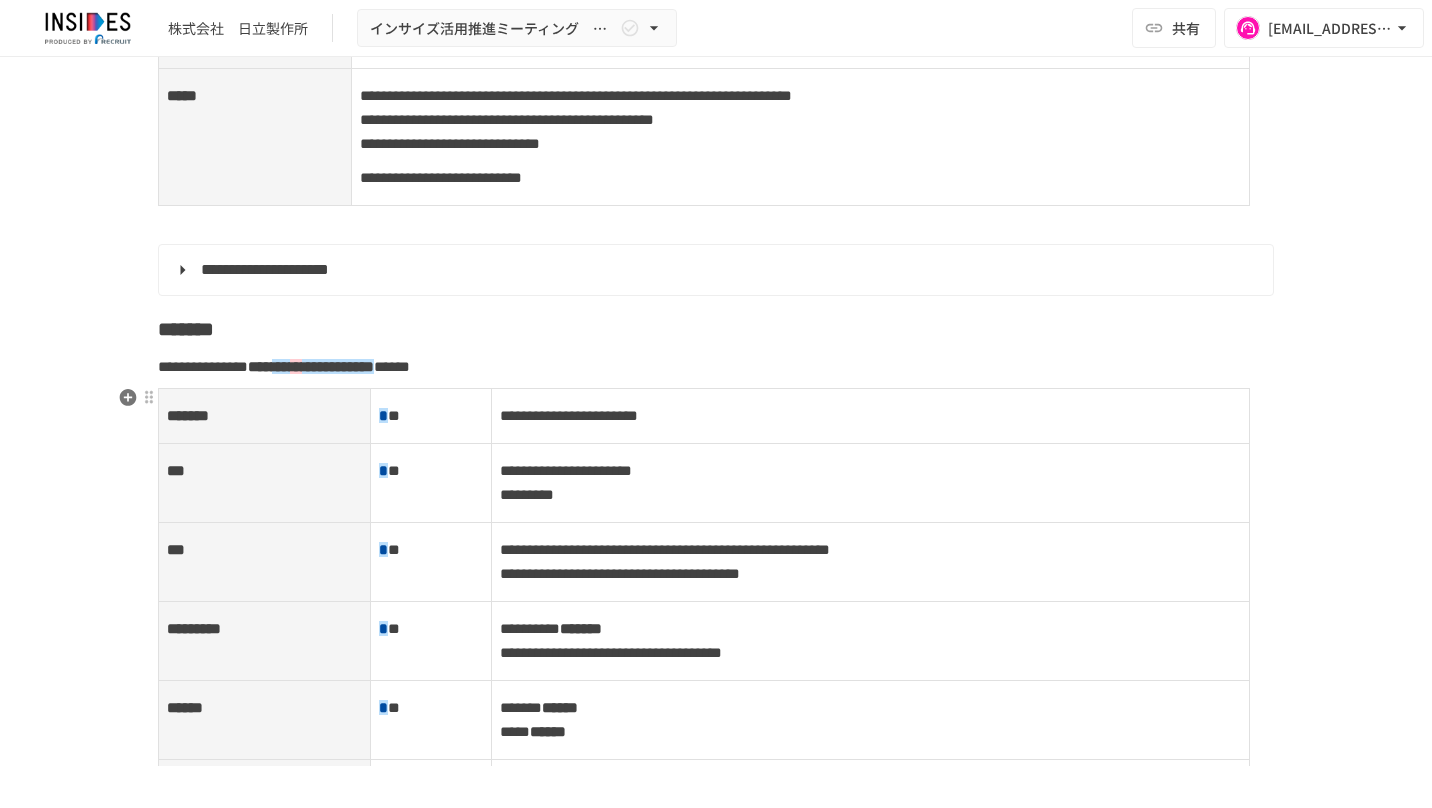 click on "**********" at bounding box center (714, 270) 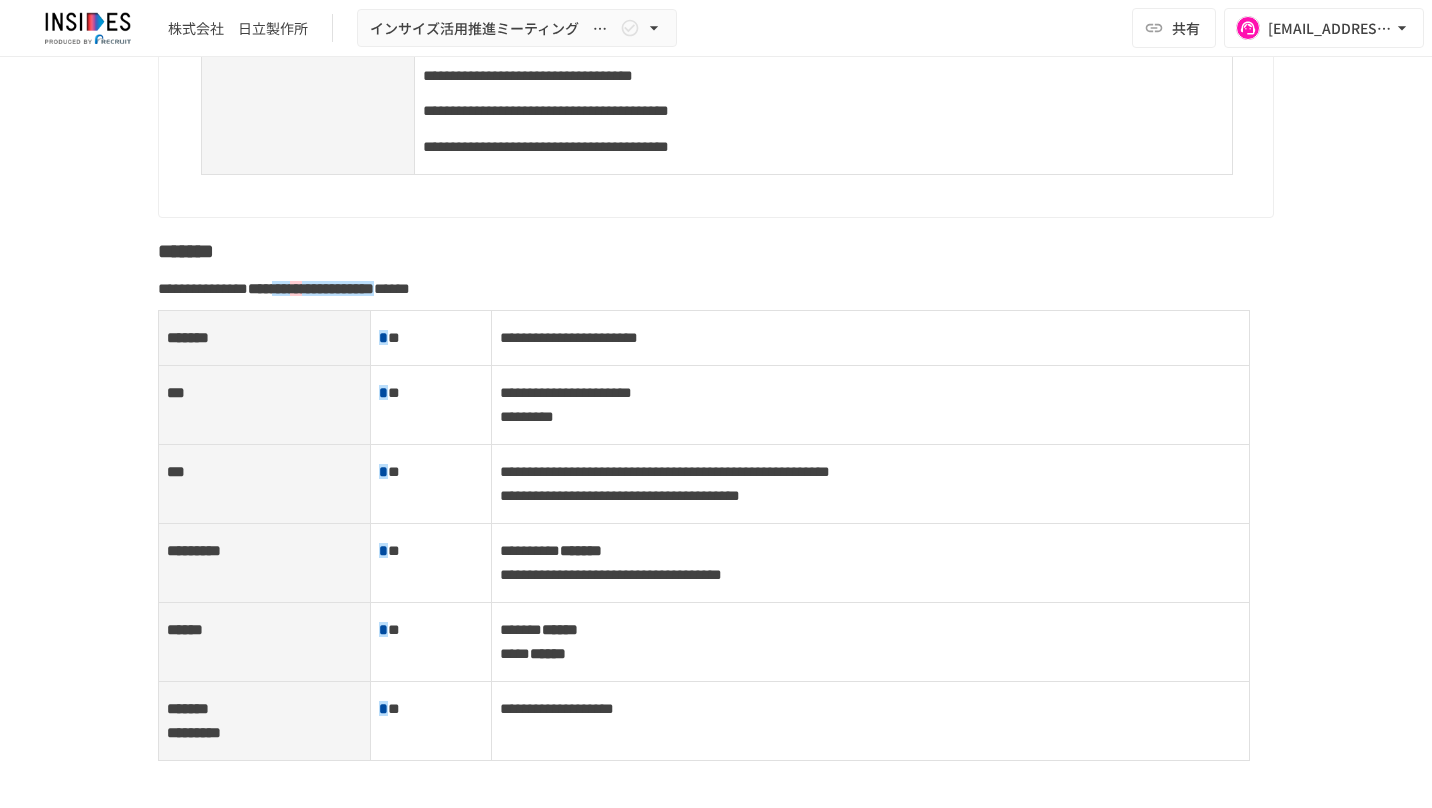 scroll, scrollTop: 3640, scrollLeft: 0, axis: vertical 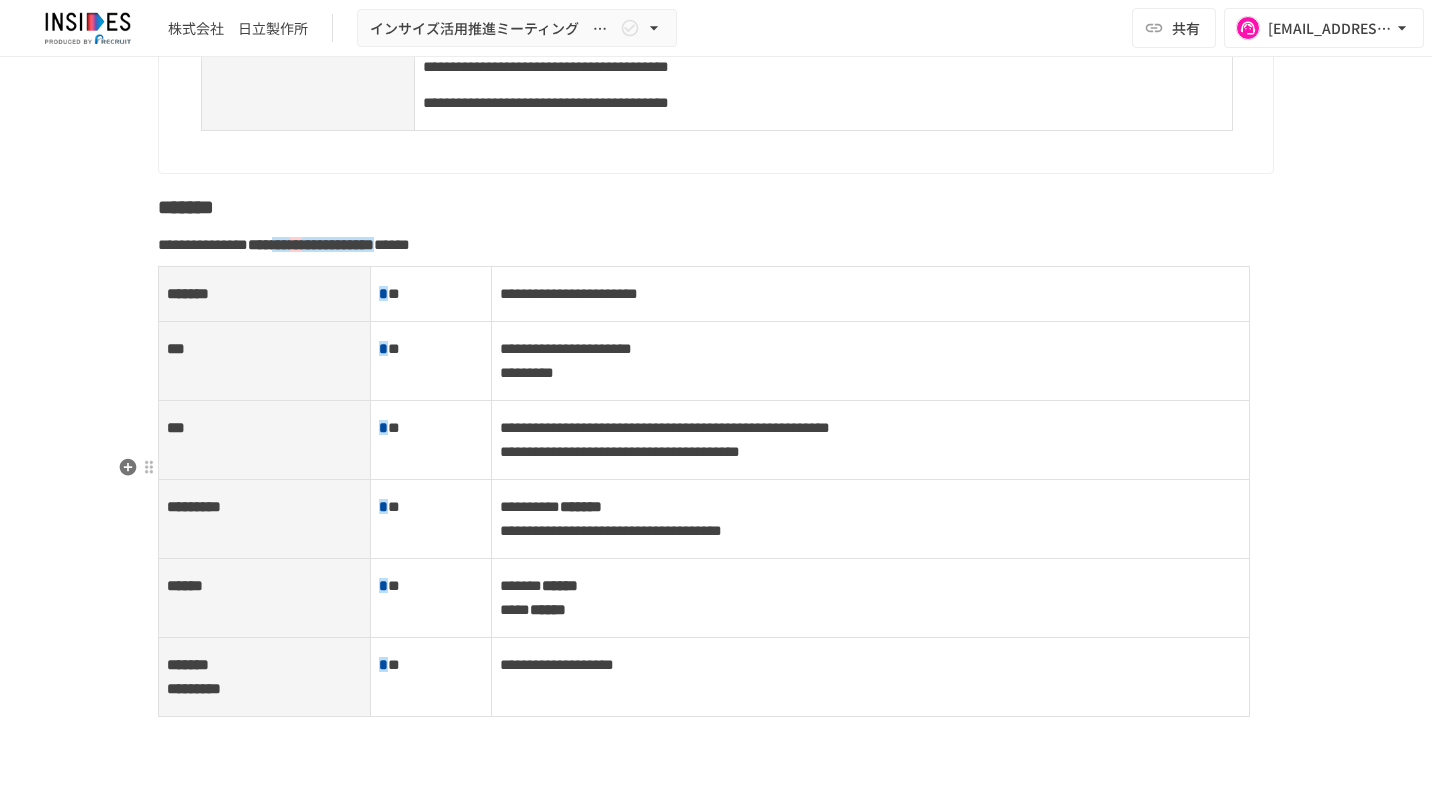 click at bounding box center [394, 293] 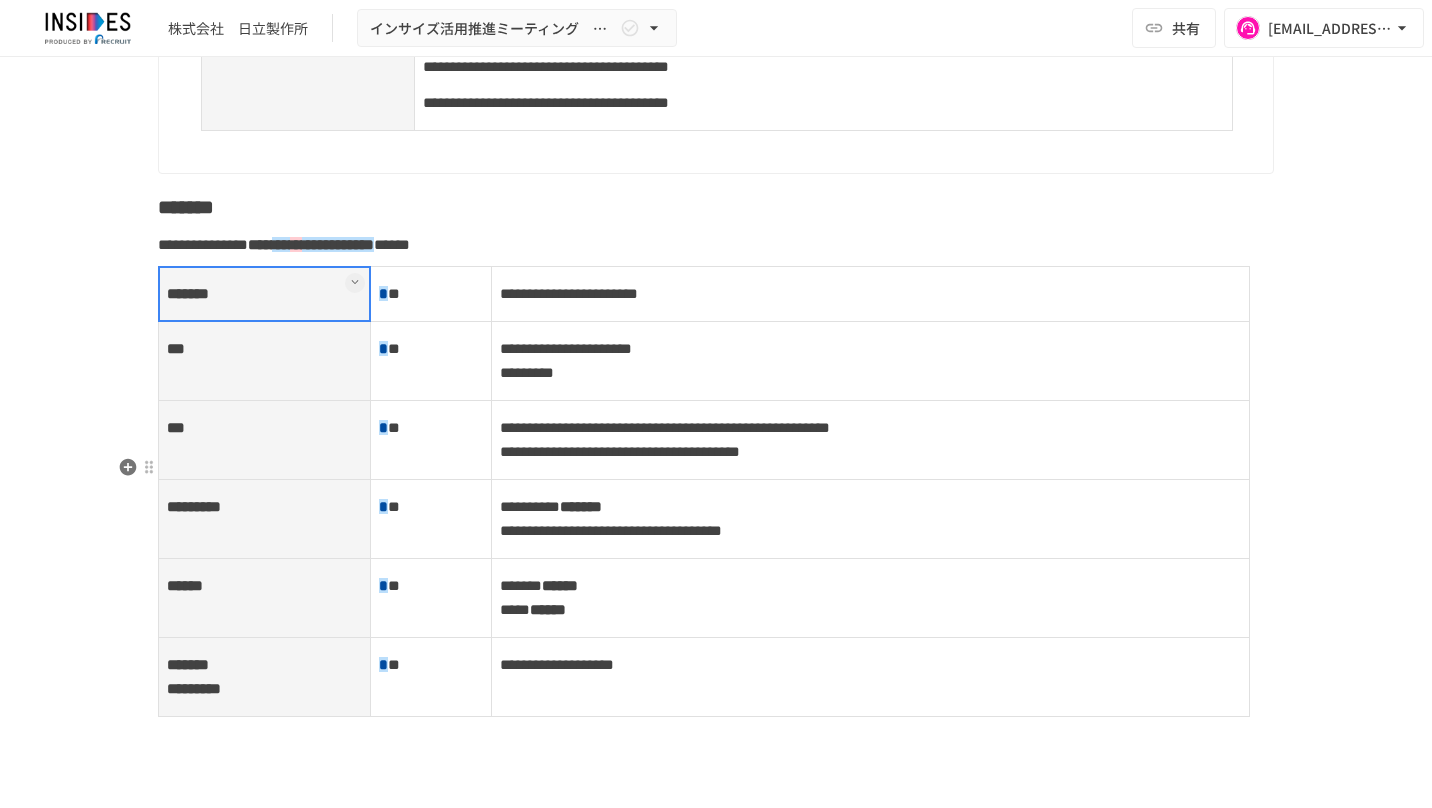 click on "* 　 *" at bounding box center (431, 294) 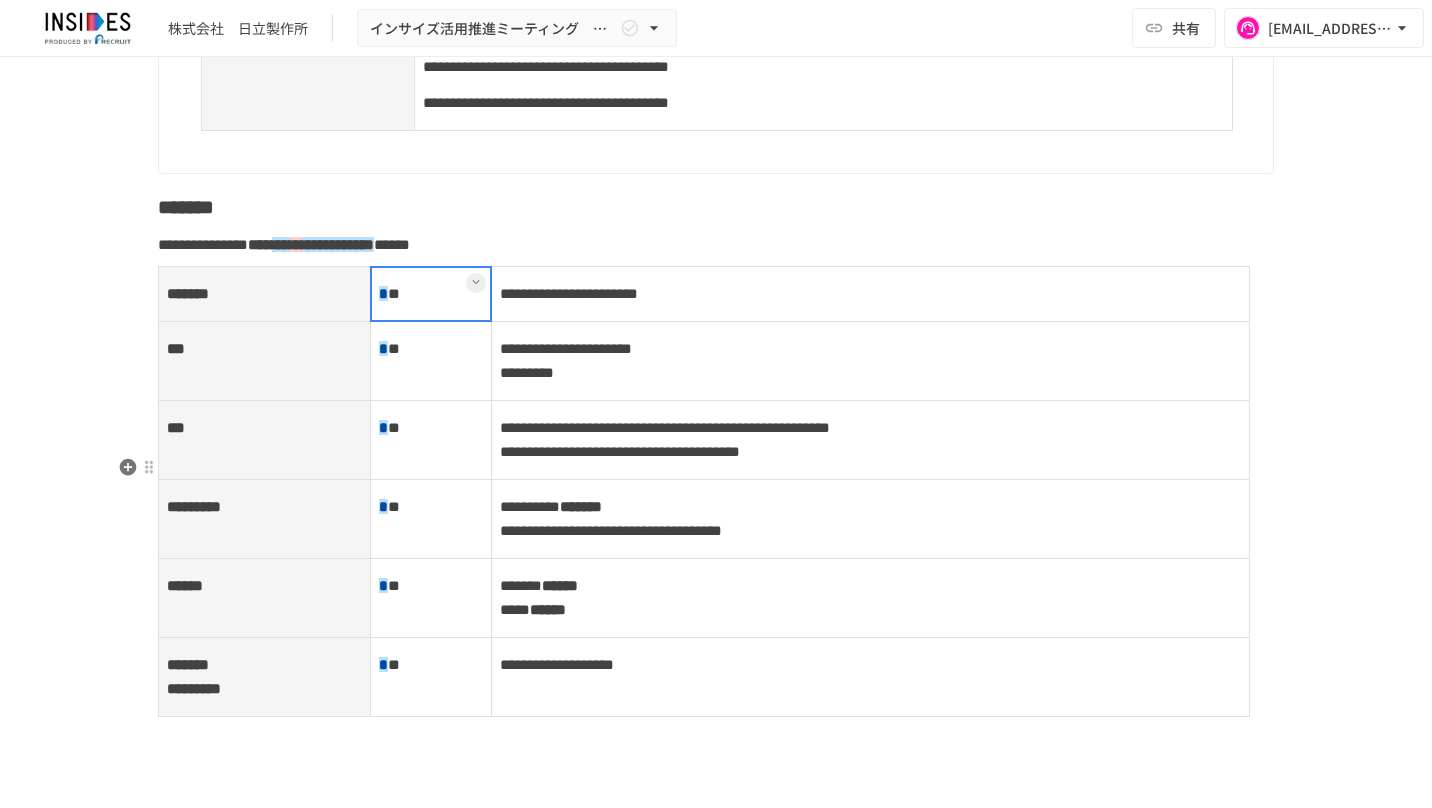 click at bounding box center [430, 294] 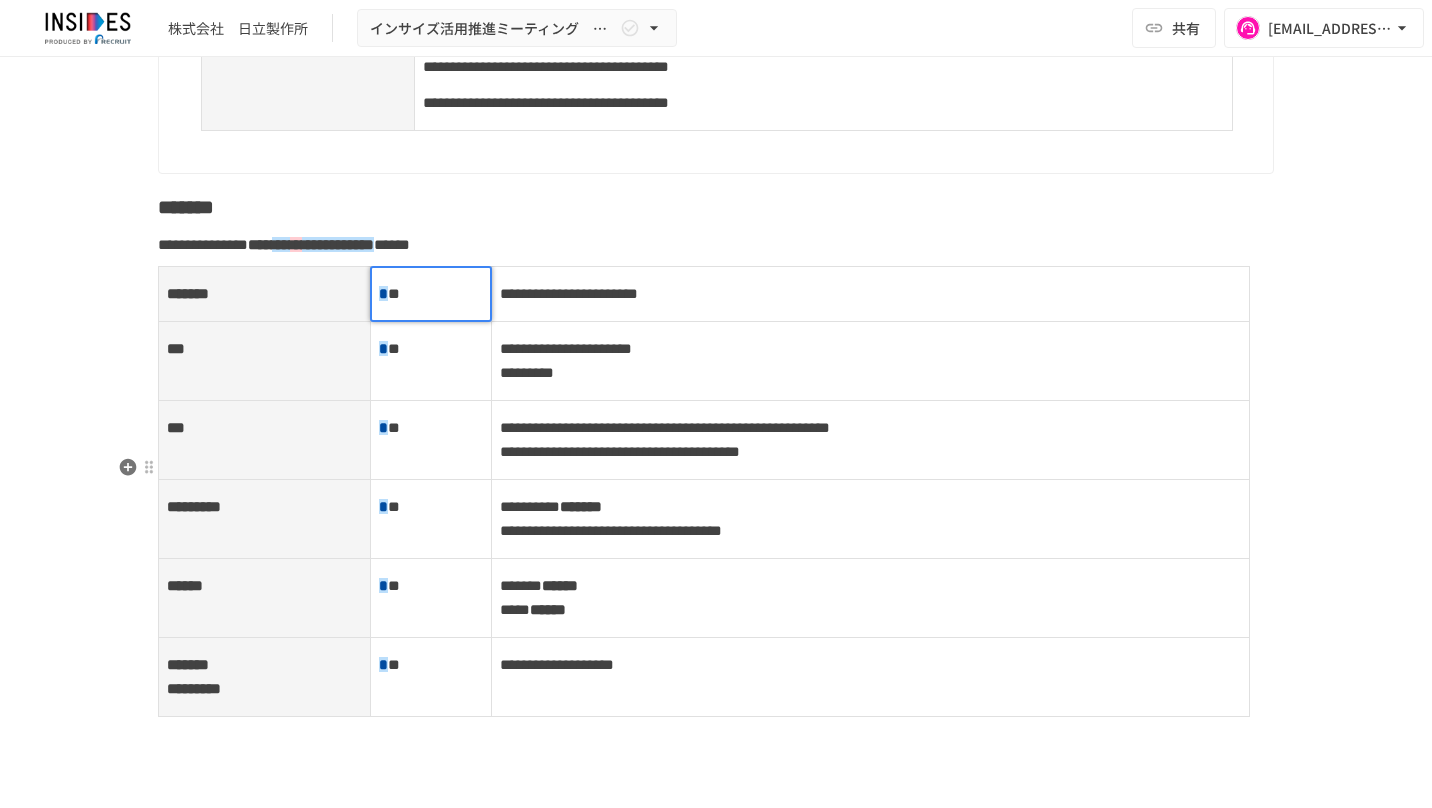 click at bounding box center [394, 293] 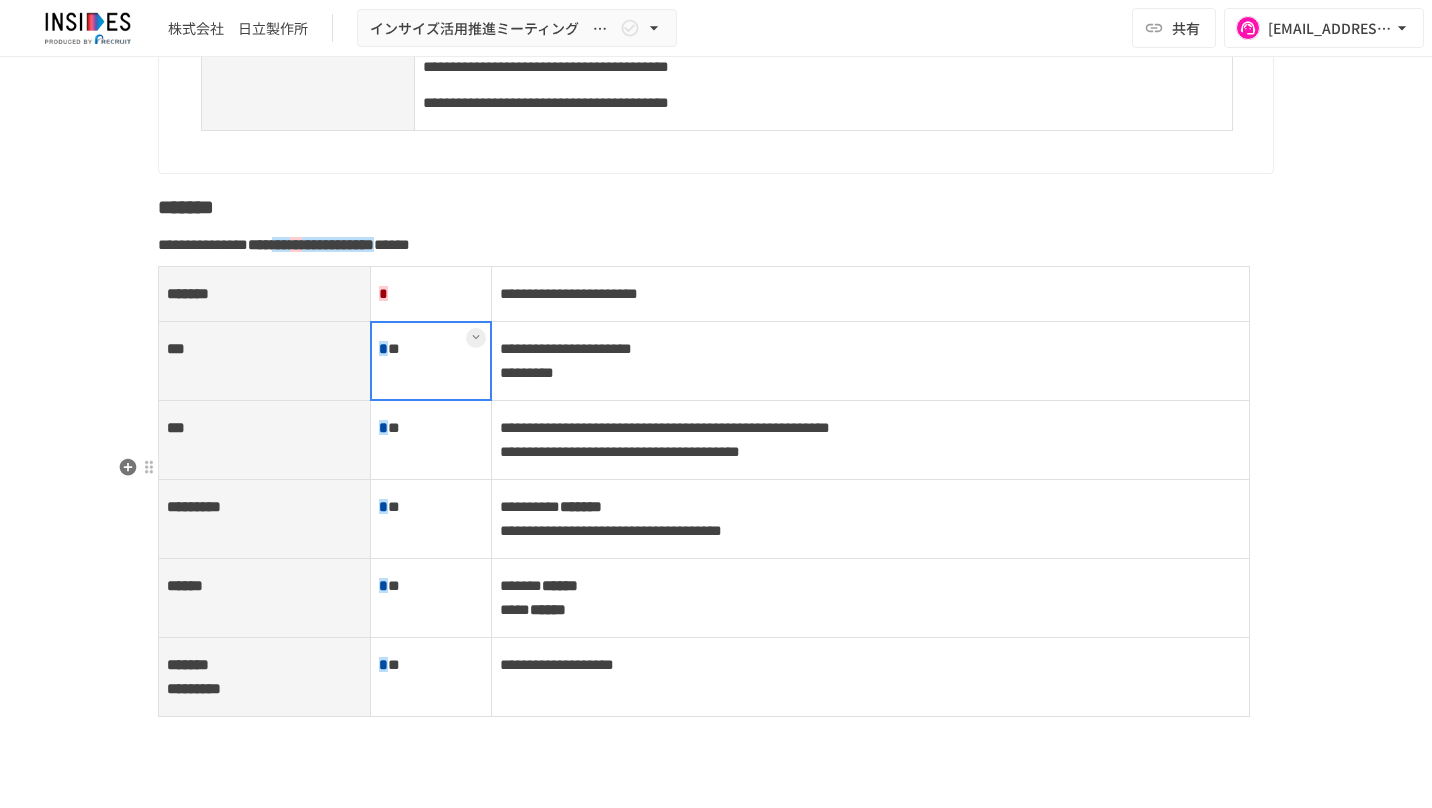 click on "* 　 *" at bounding box center (431, 361) 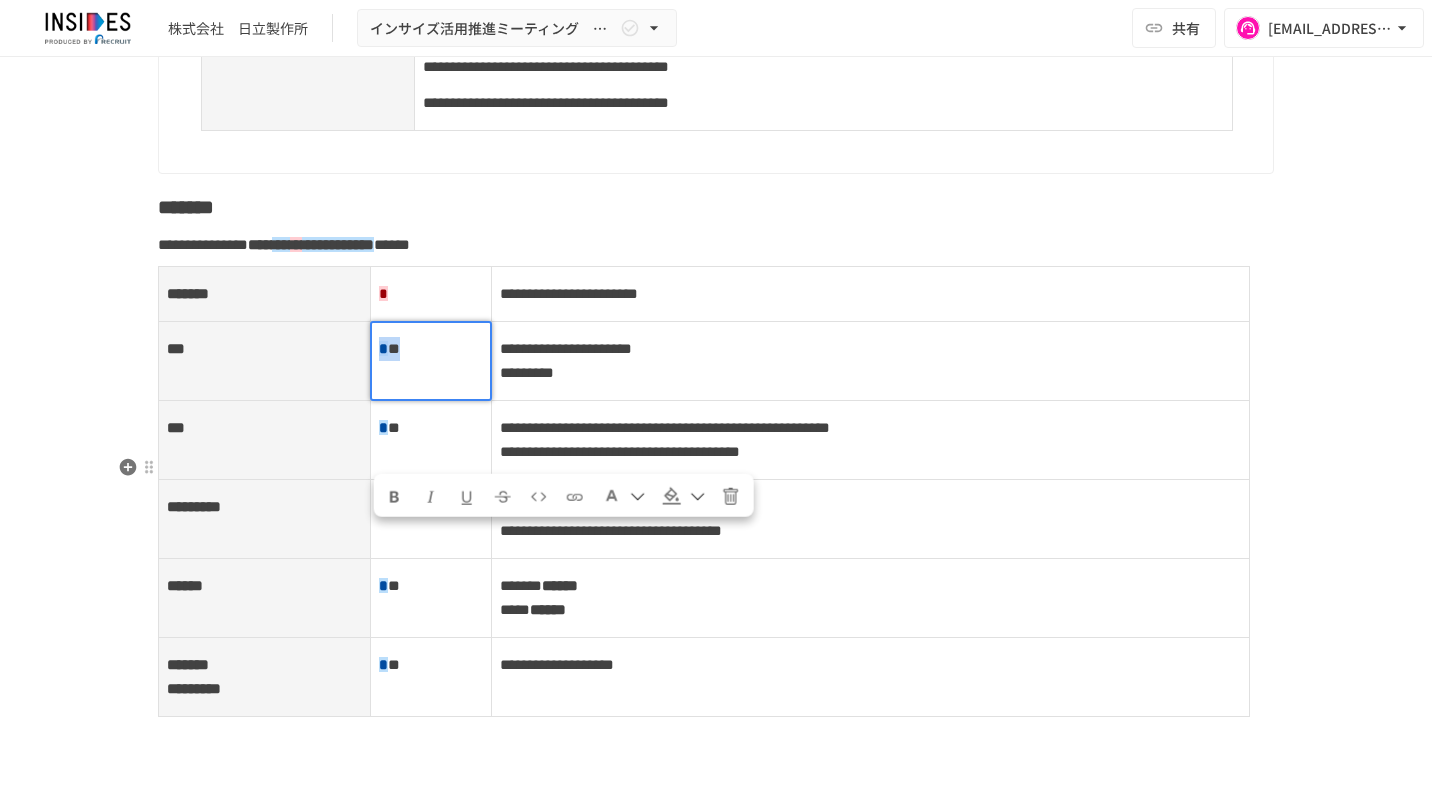 click on "*" at bounding box center [400, 348] 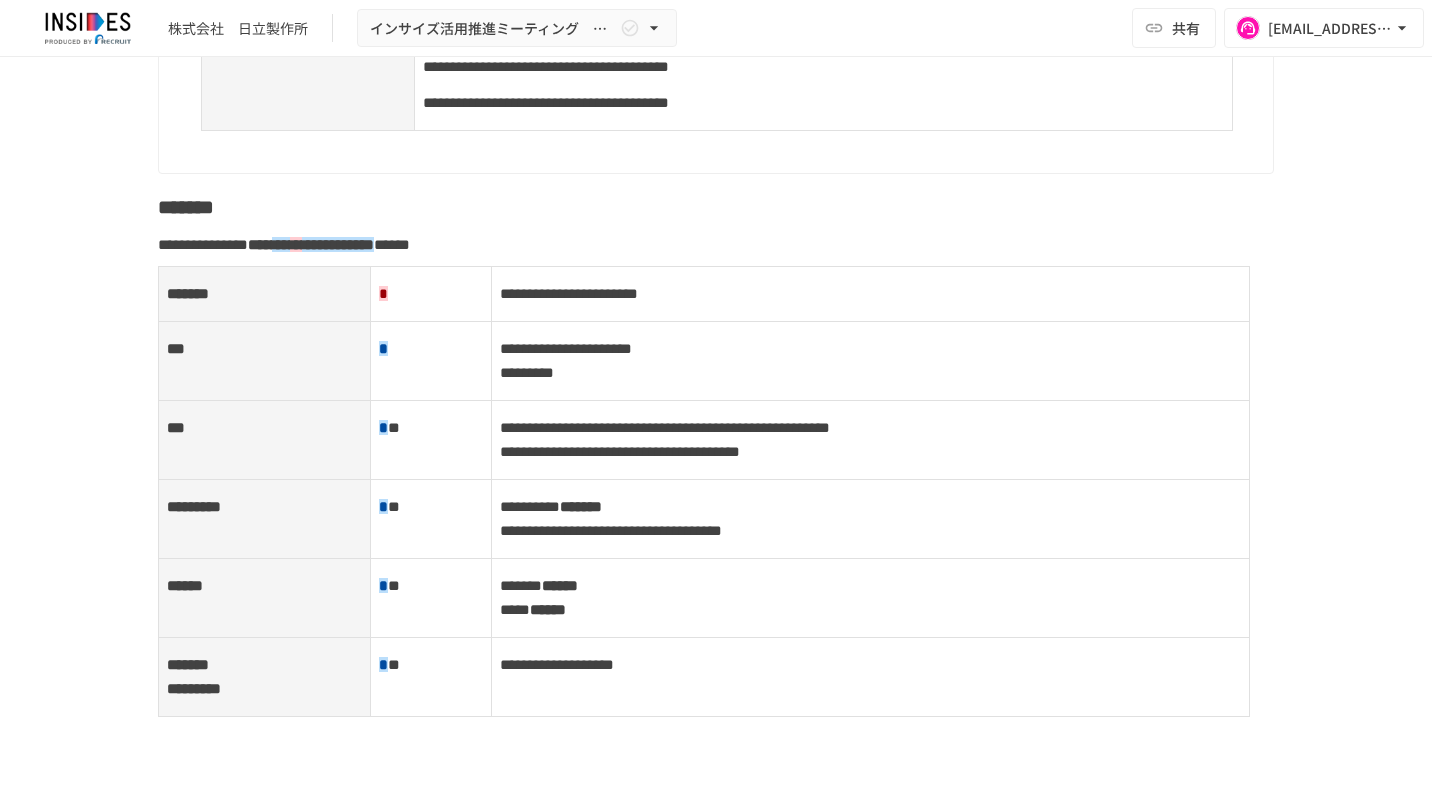 click on "**********" at bounding box center [716, 411] 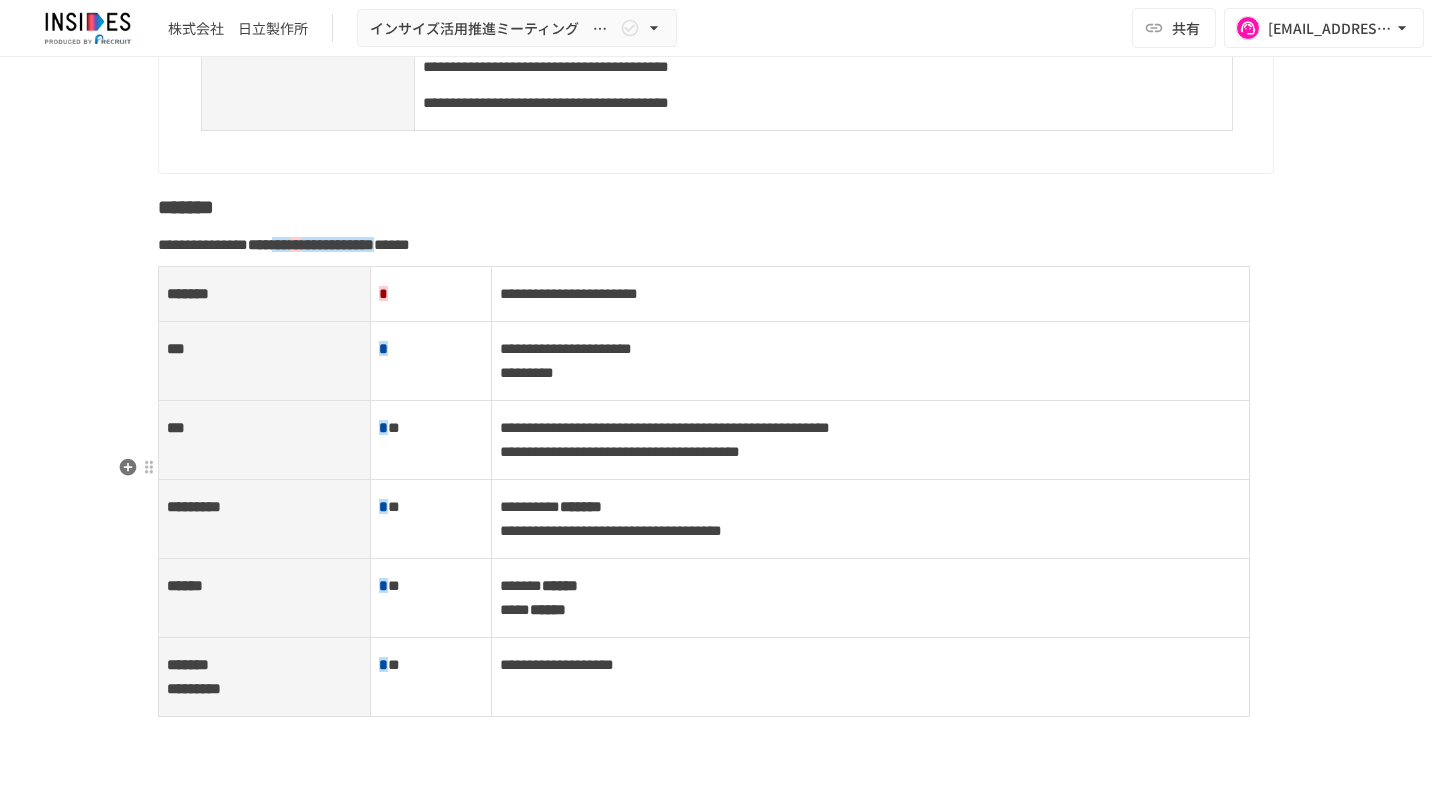 click on "* 　 *" at bounding box center [431, 440] 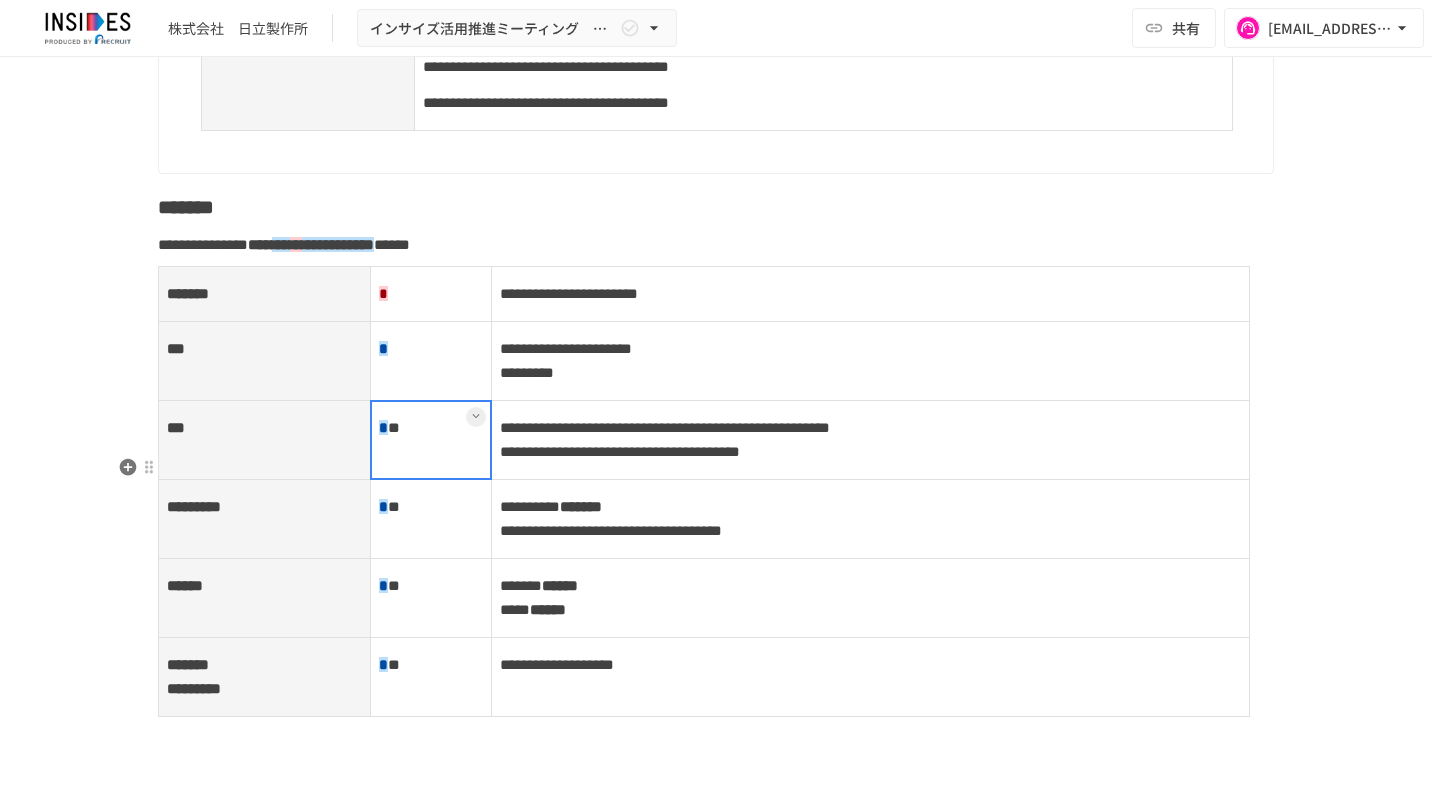 click at bounding box center (430, 440) 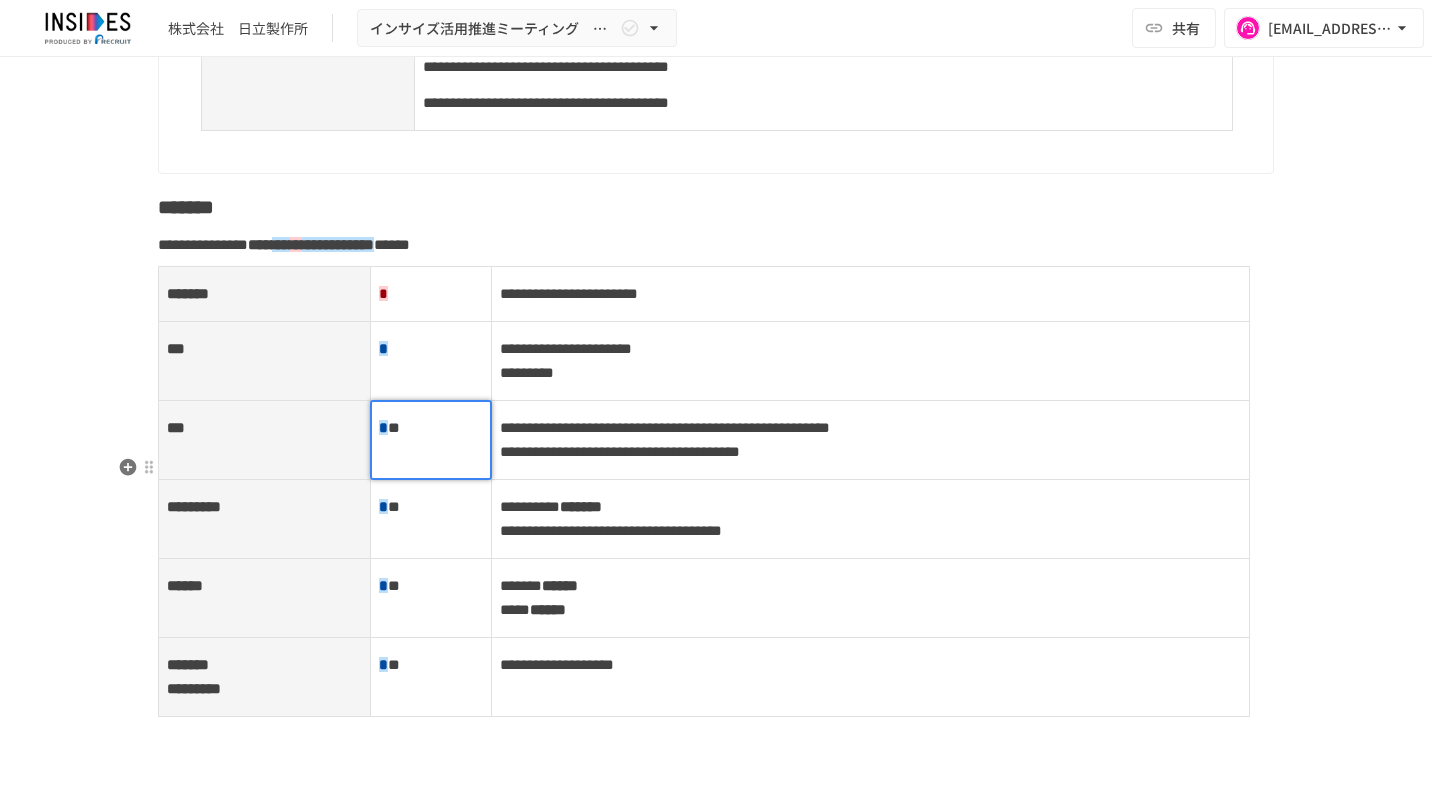 click at bounding box center (394, 427) 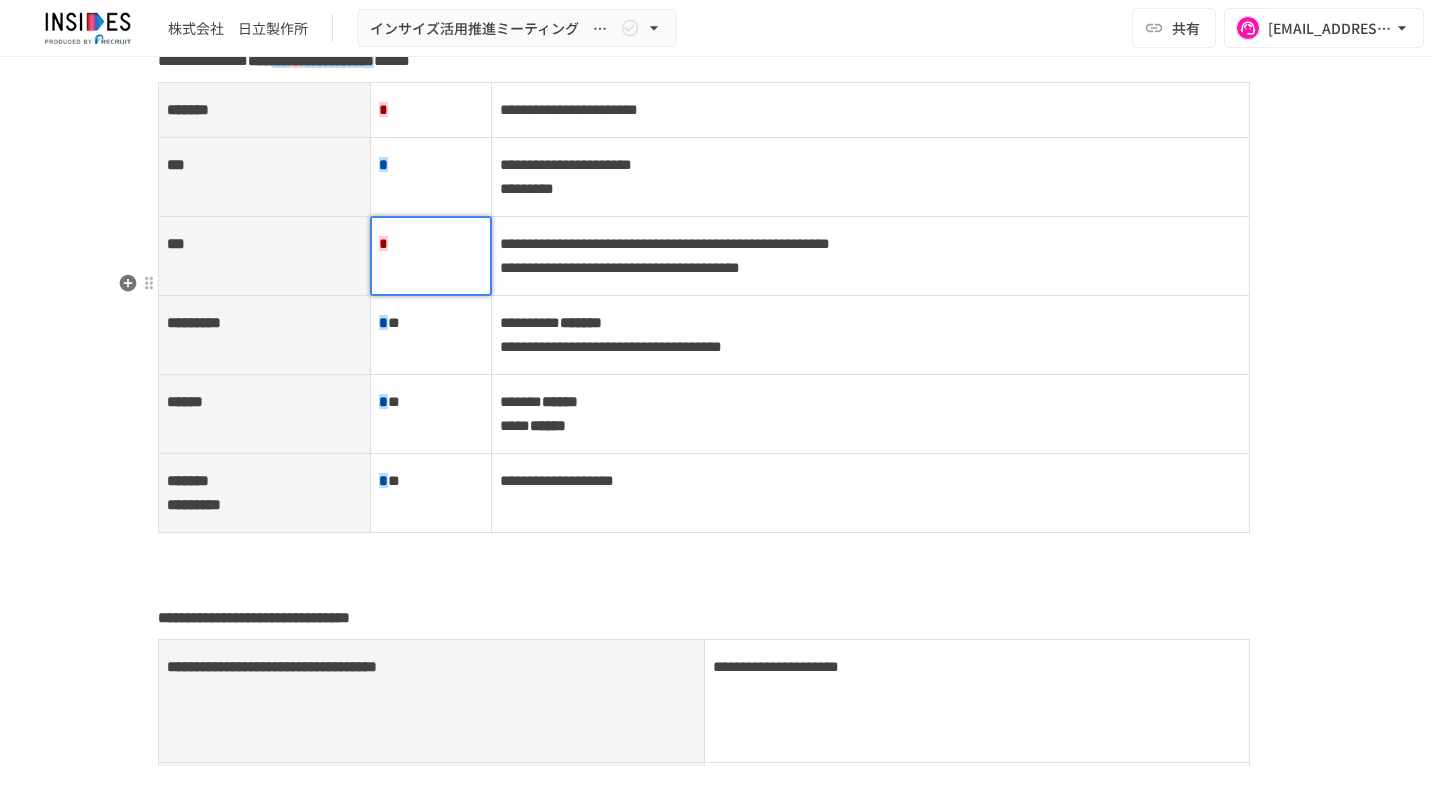 scroll, scrollTop: 3840, scrollLeft: 0, axis: vertical 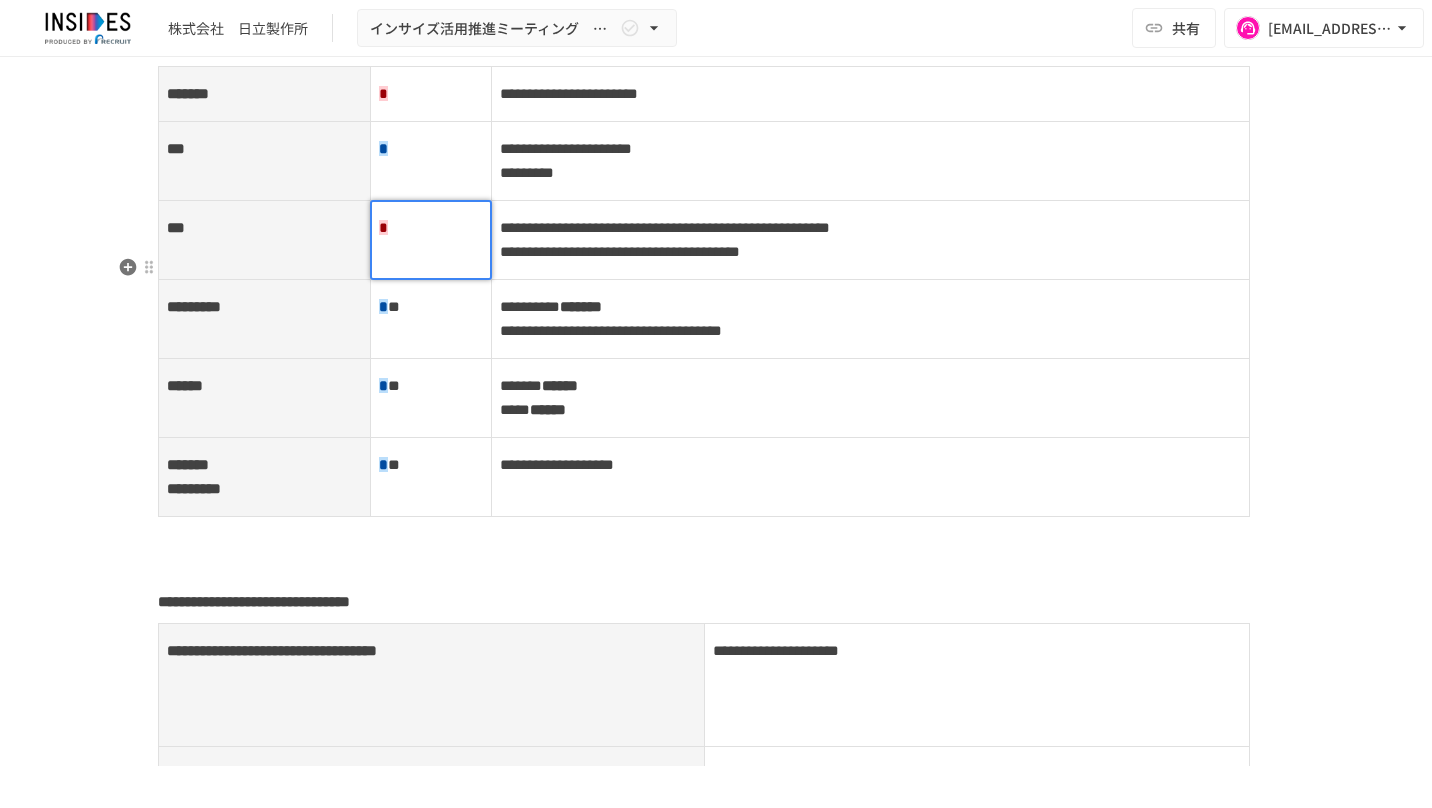 click on "**********" at bounding box center [870, 319] 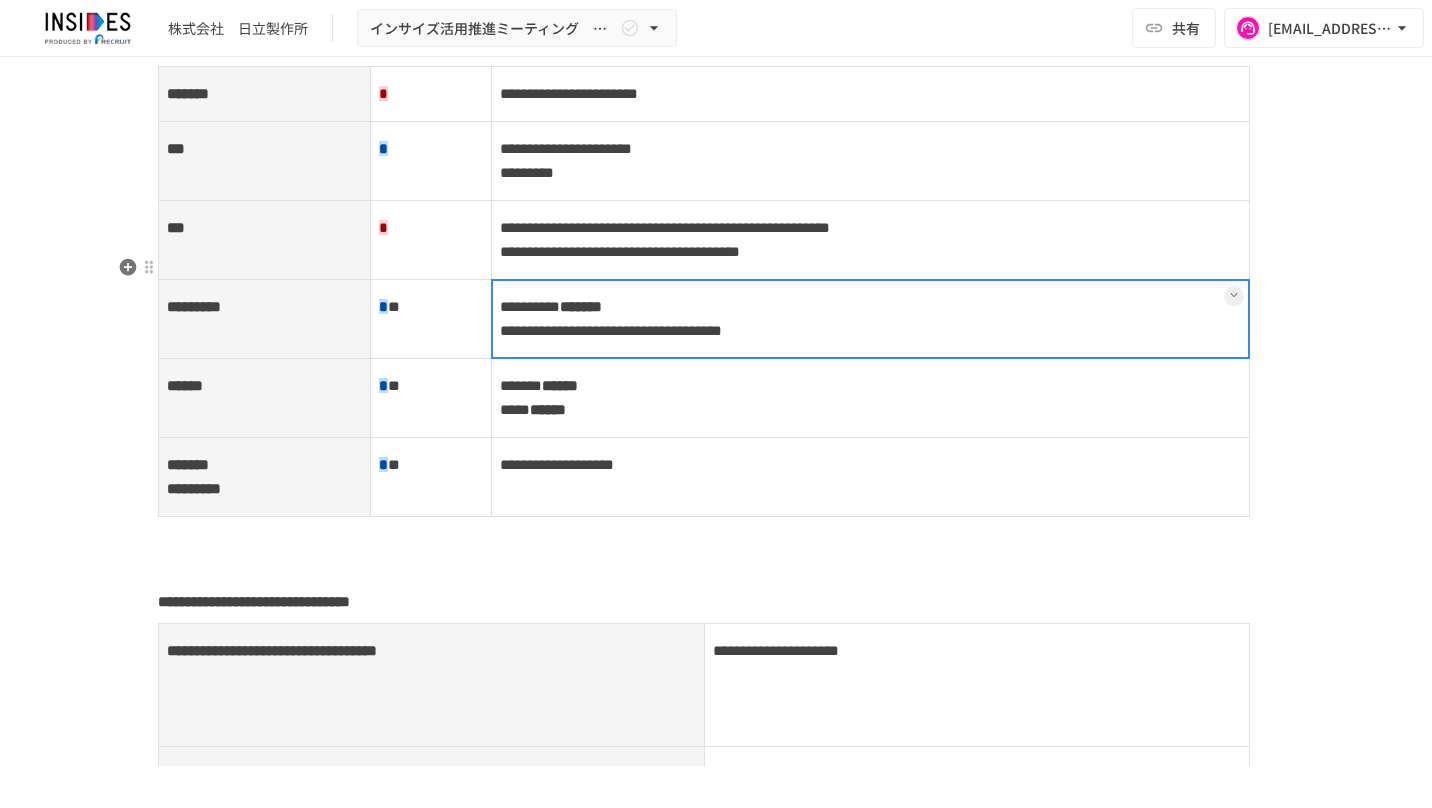 click at bounding box center [870, 319] 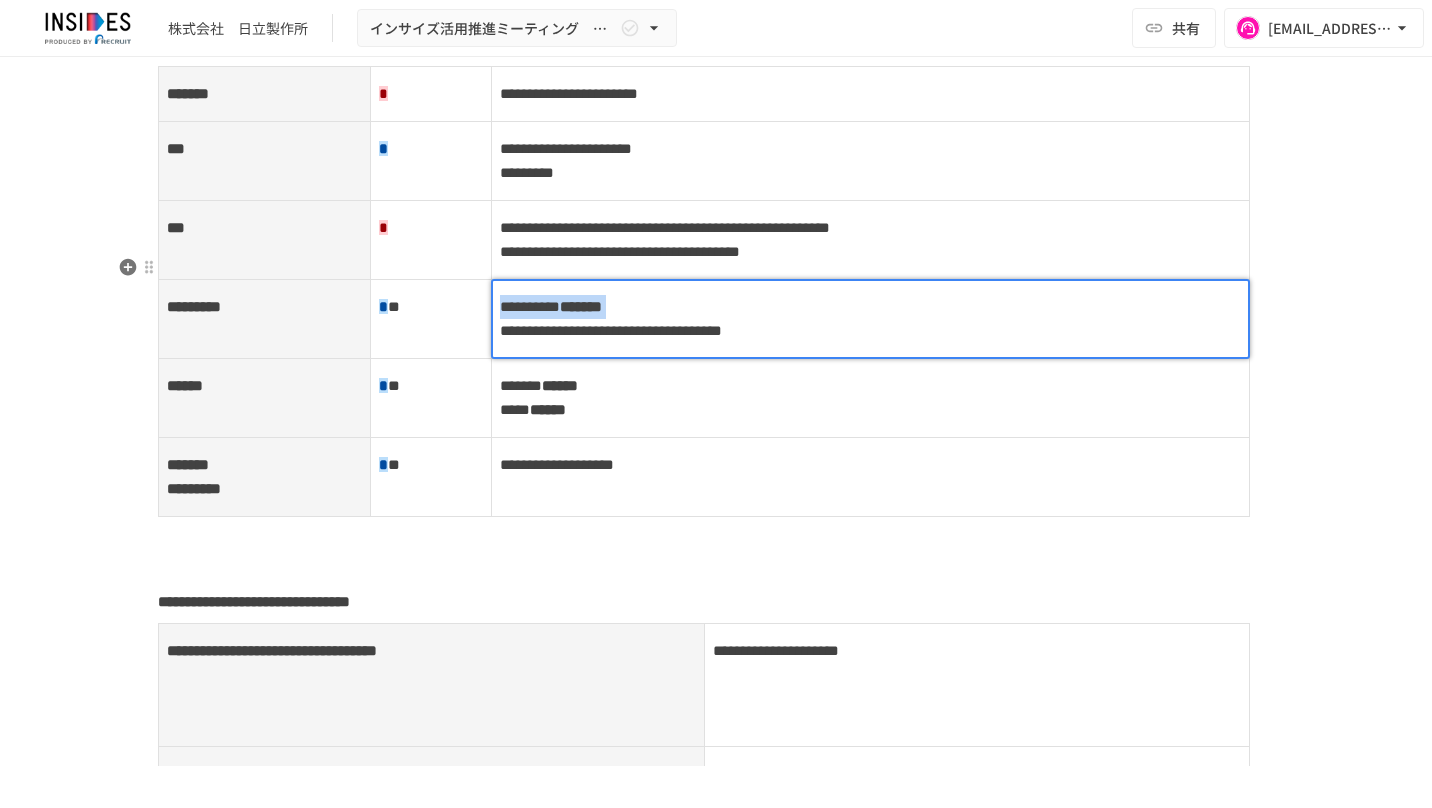 click on "*******" at bounding box center (581, 306) 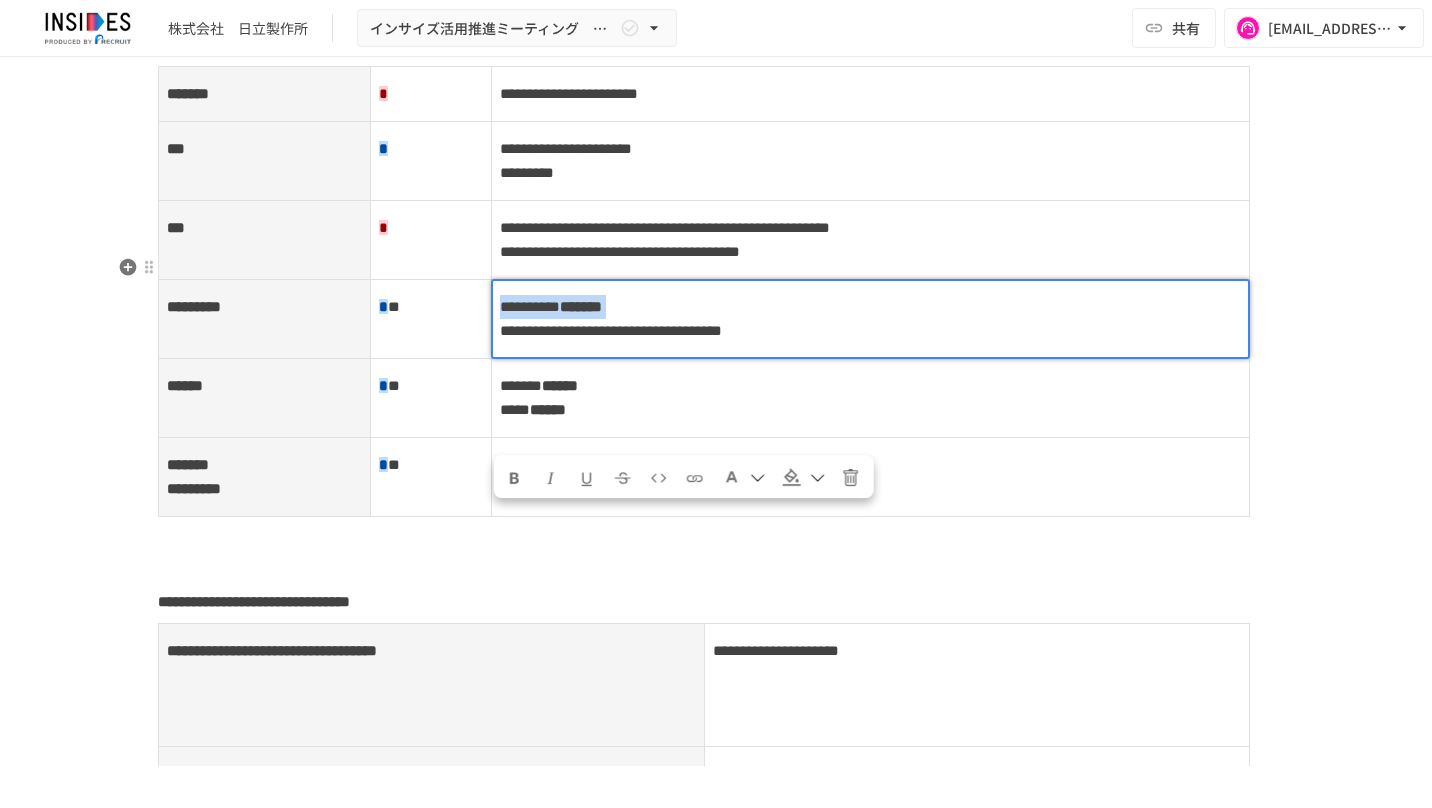click on "*******" at bounding box center [581, 306] 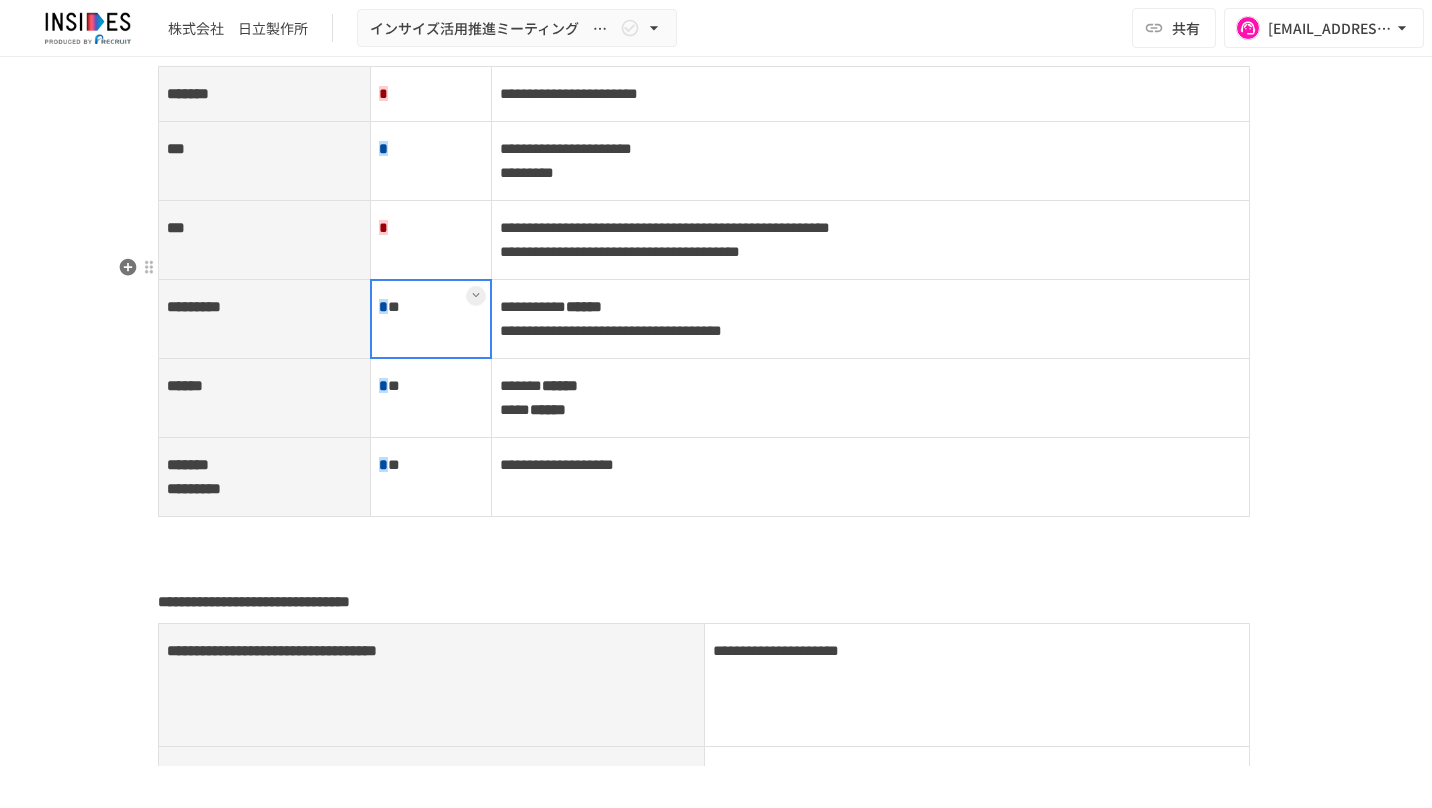 click on "* 　 *" at bounding box center (431, 319) 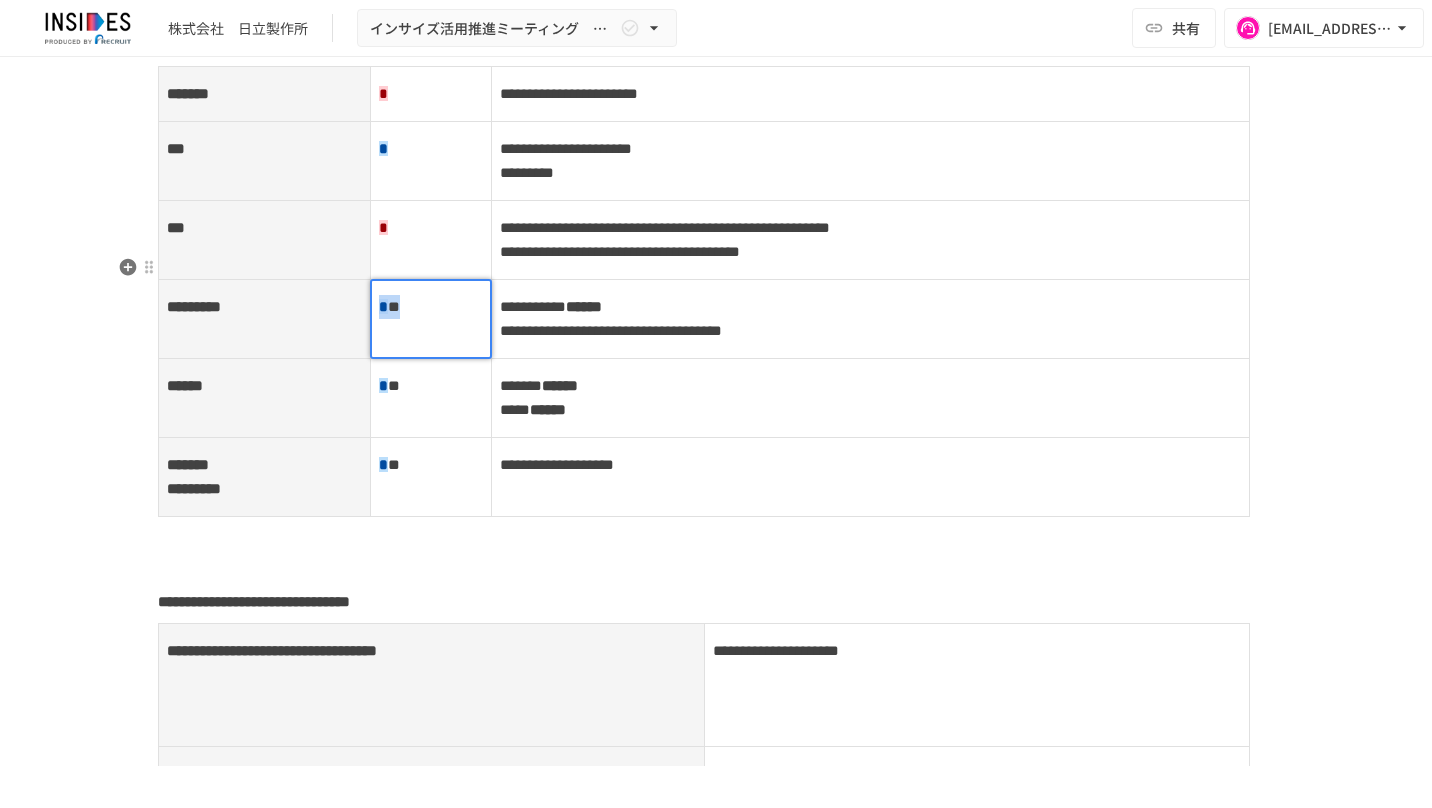 click at bounding box center [394, 306] 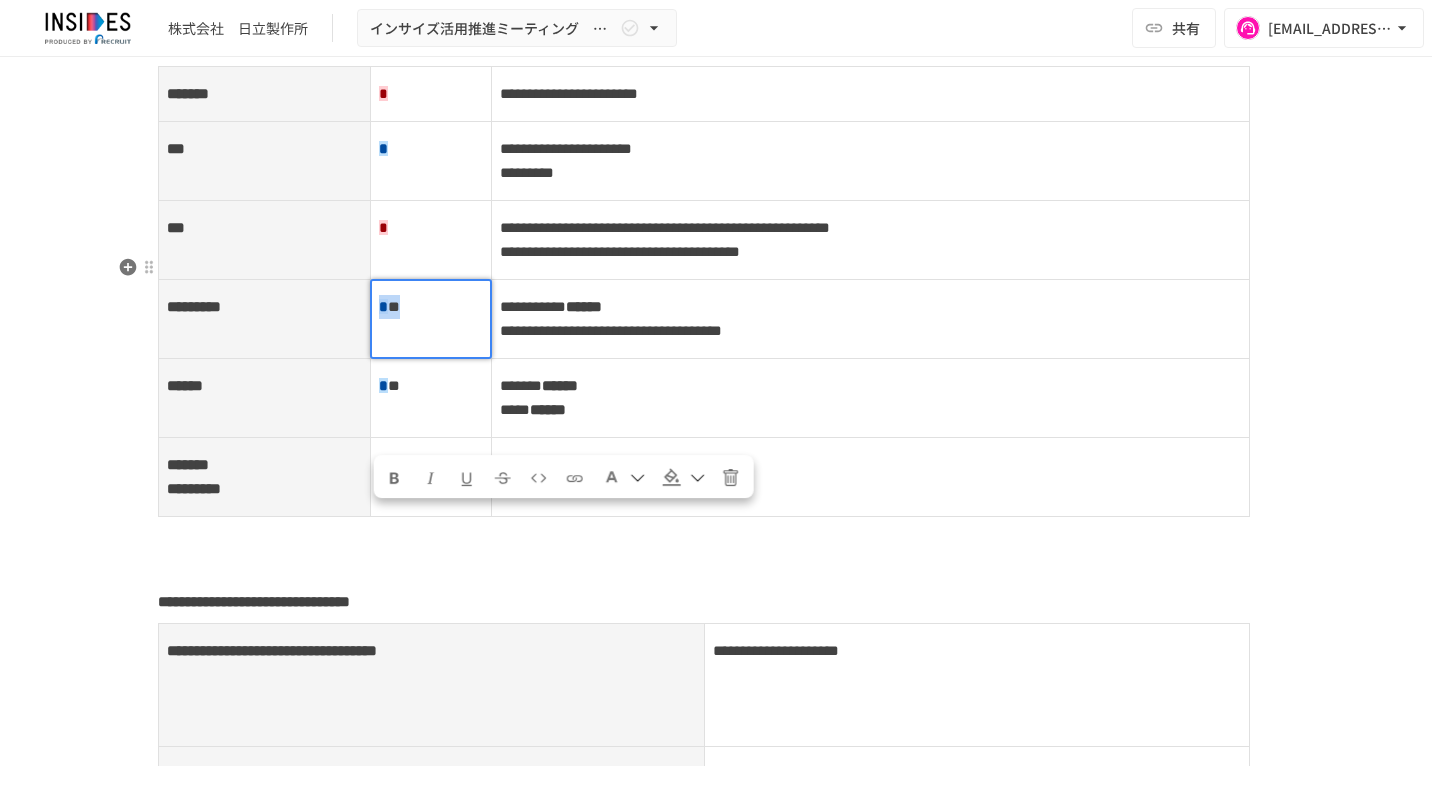 click at bounding box center [394, 306] 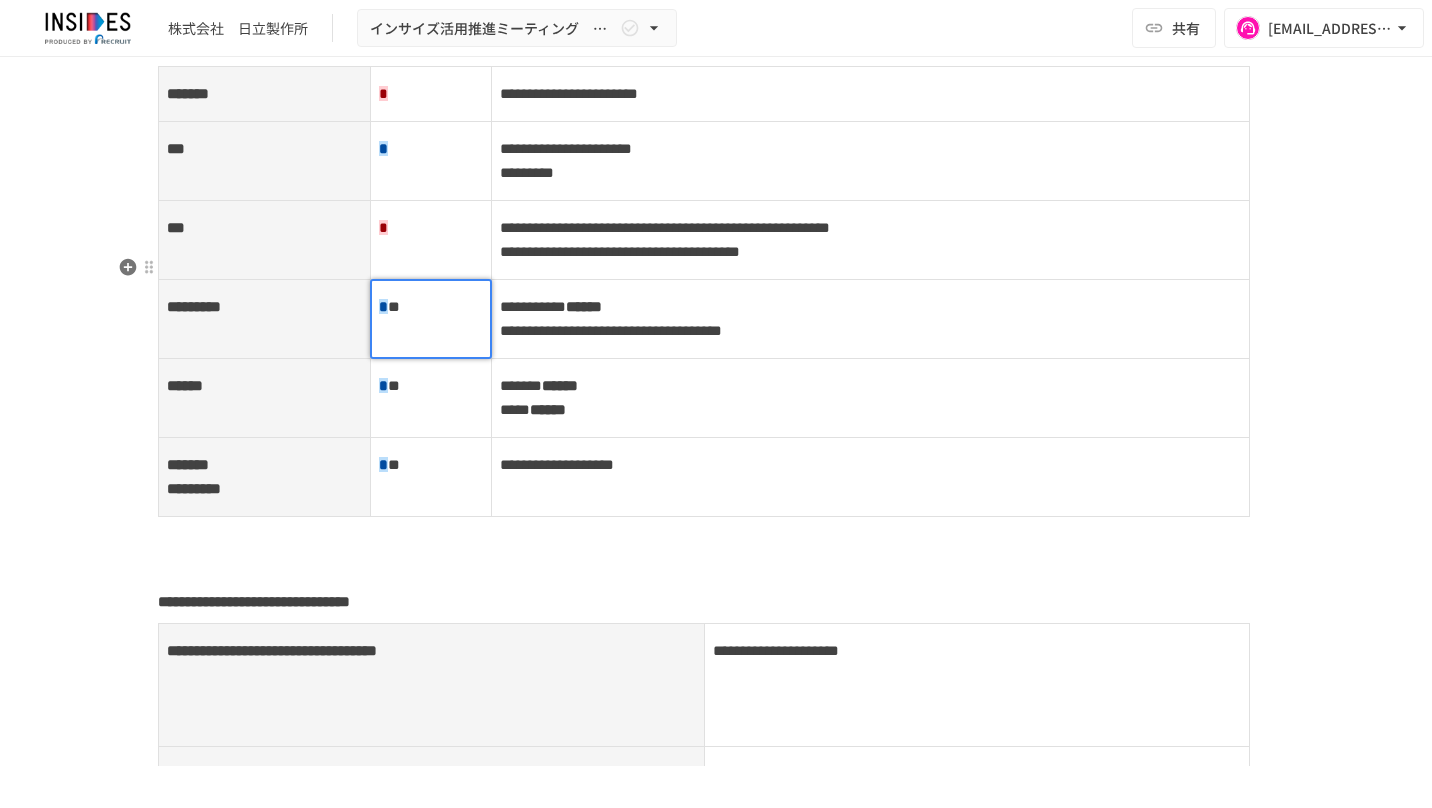 click at bounding box center (394, 306) 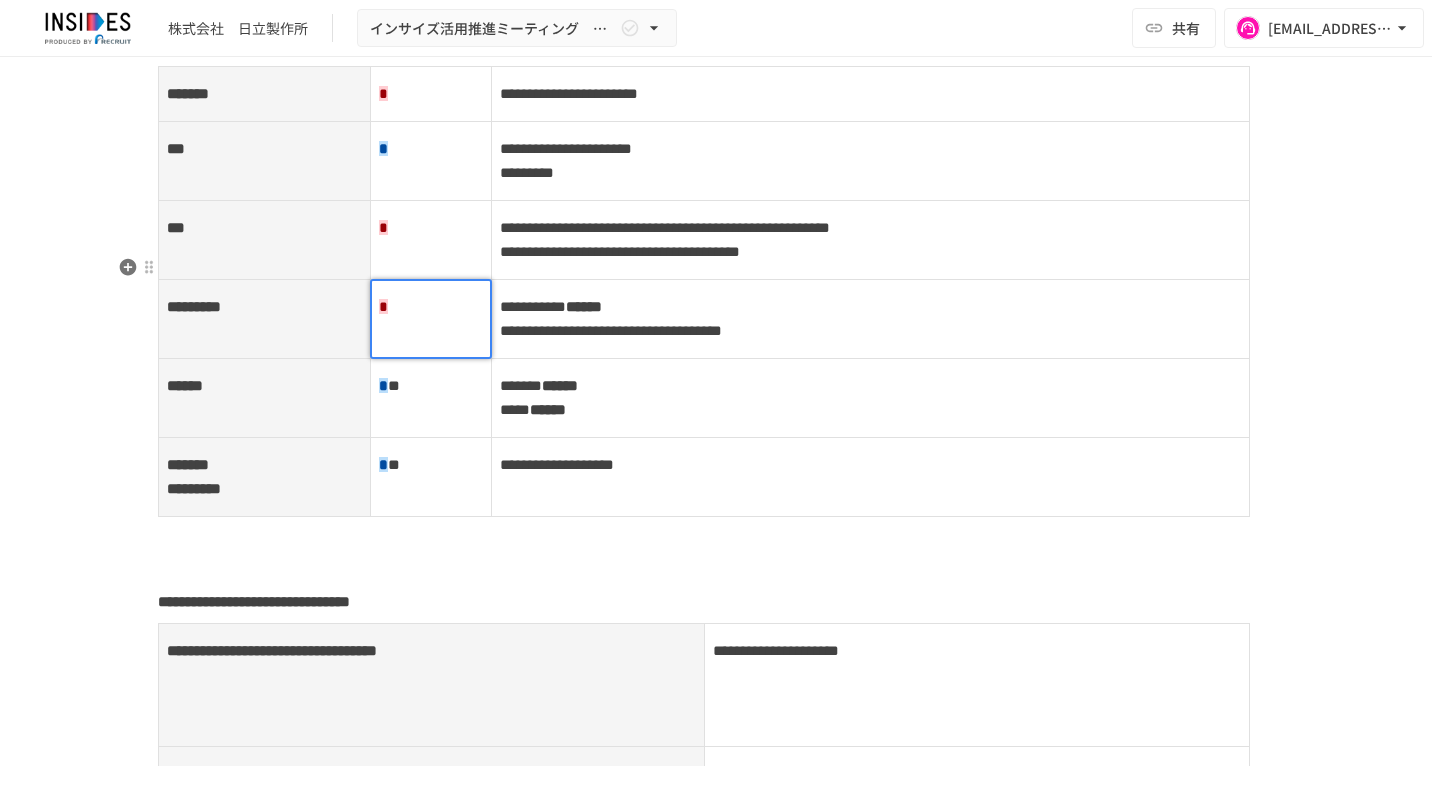 click on "******* ****** ***** ******" at bounding box center [870, 398] 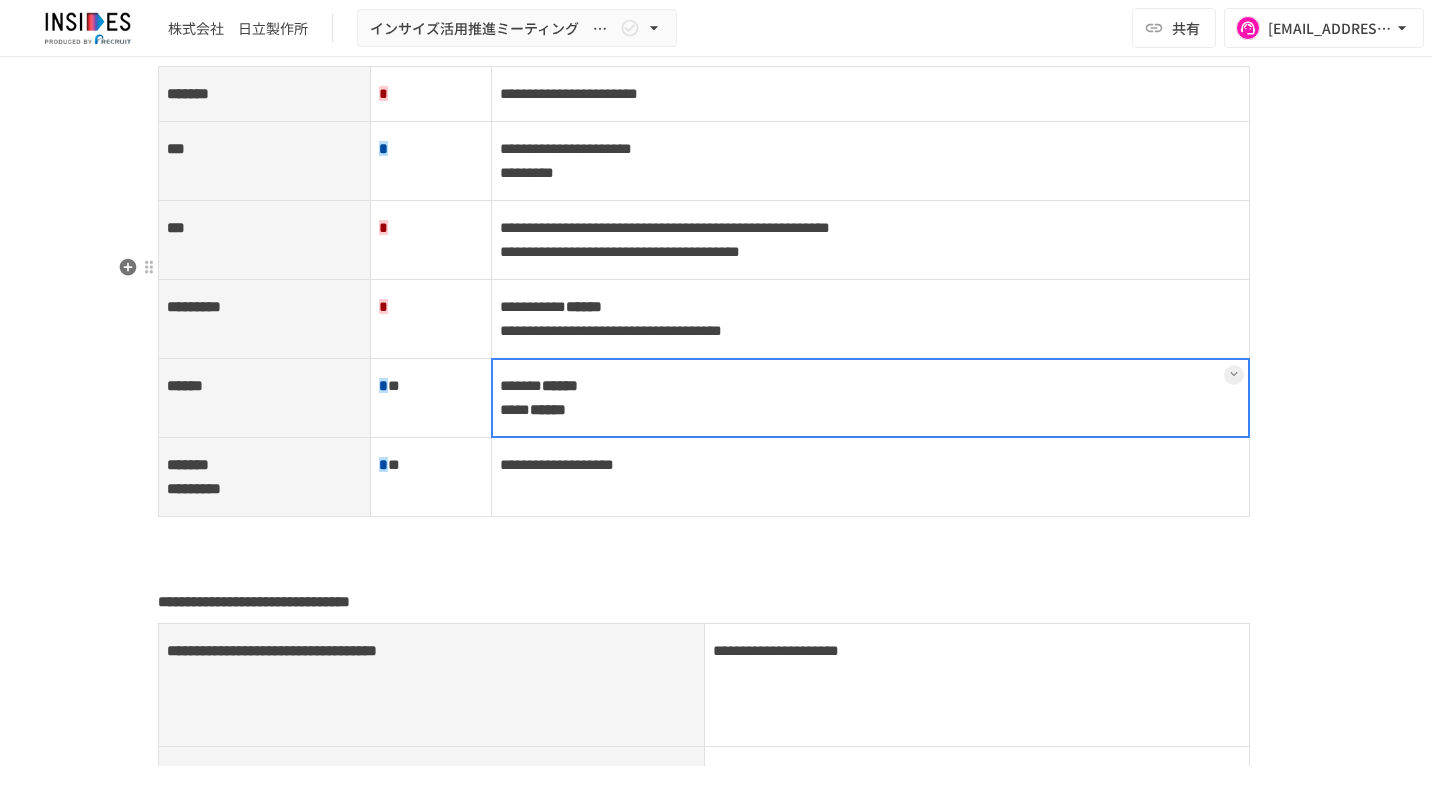 click at bounding box center (870, 398) 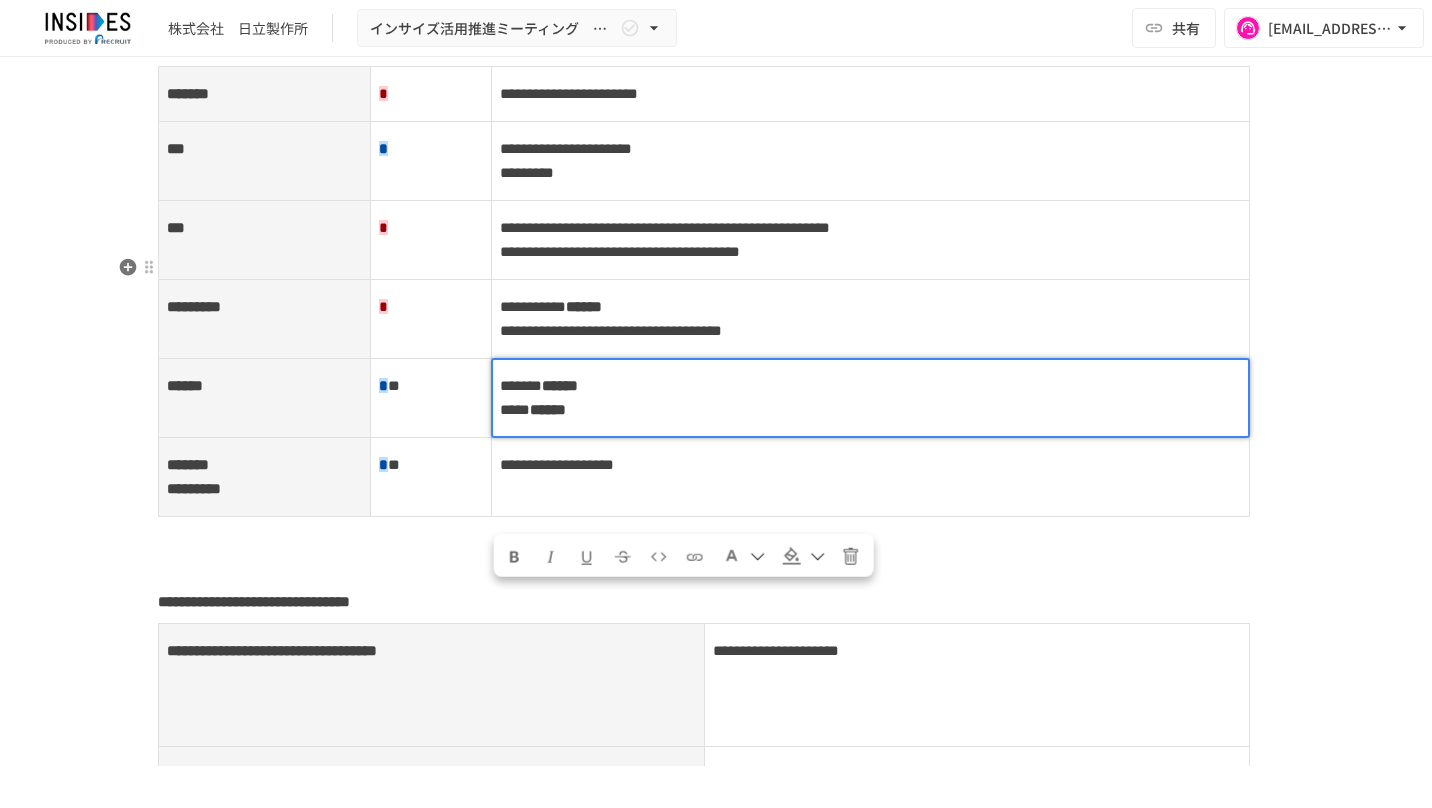 click on "******" at bounding box center (560, 385) 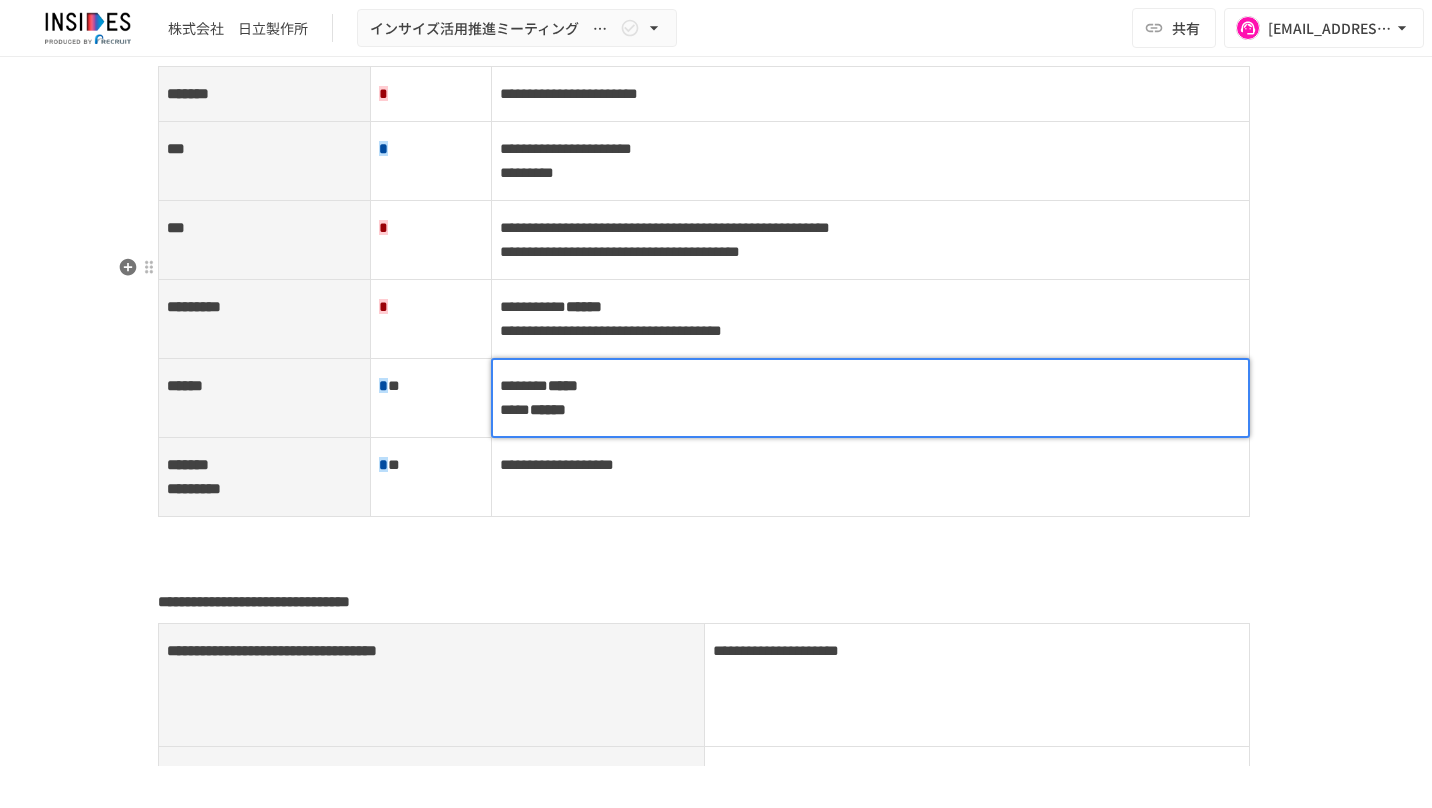 click on "******" at bounding box center [548, 409] 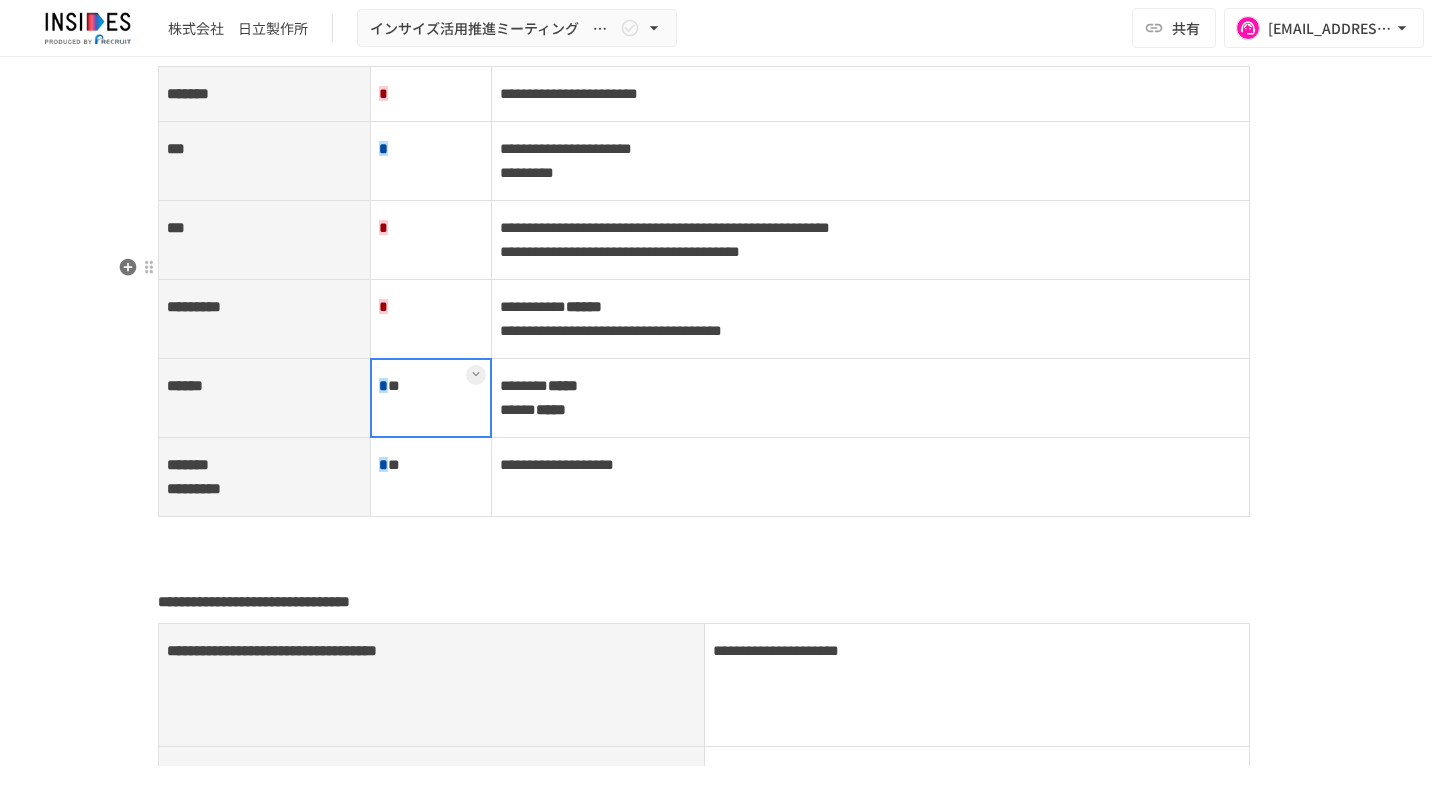 click on "* 　 *" at bounding box center (431, 398) 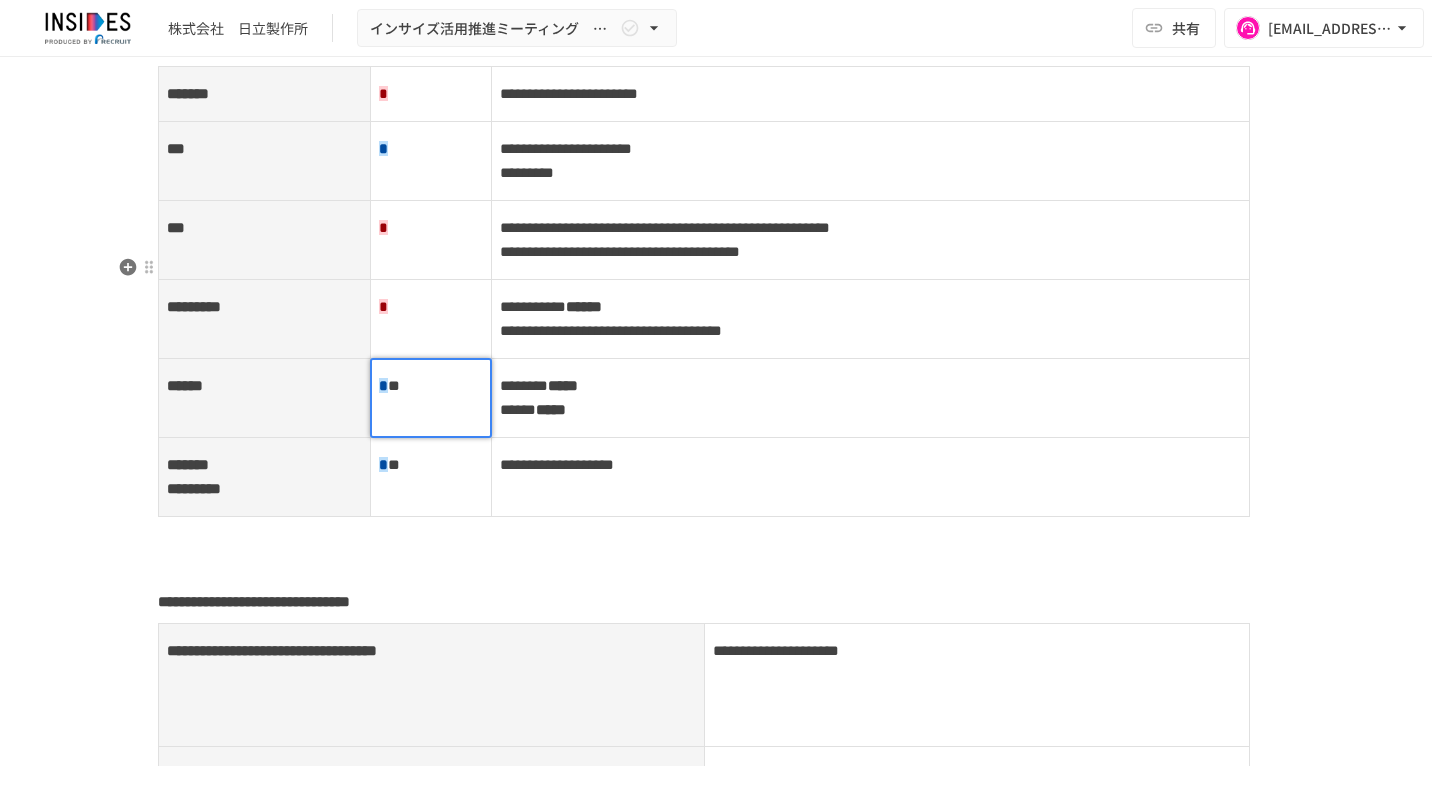 click at bounding box center [394, 385] 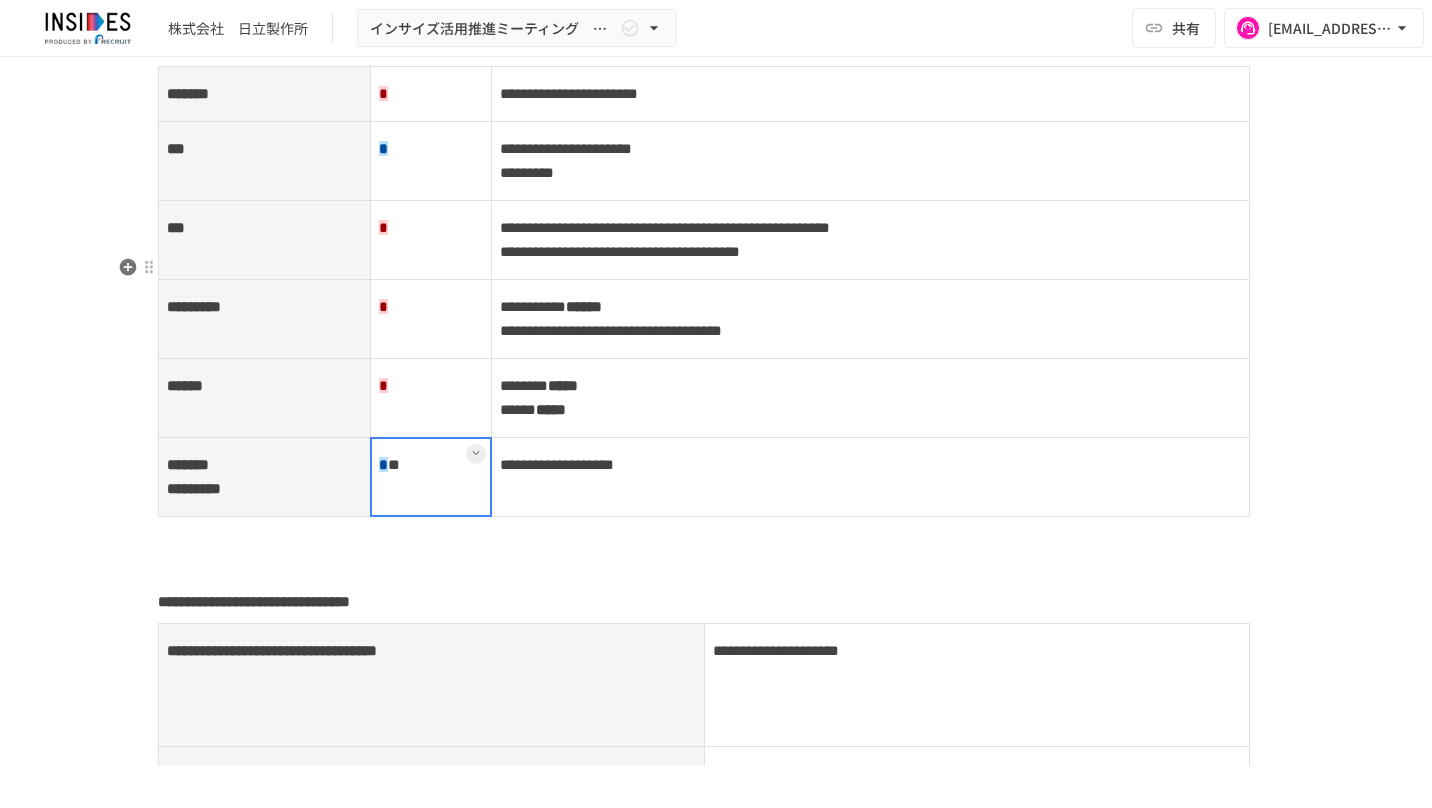 click on "* 　 *" at bounding box center [431, 477] 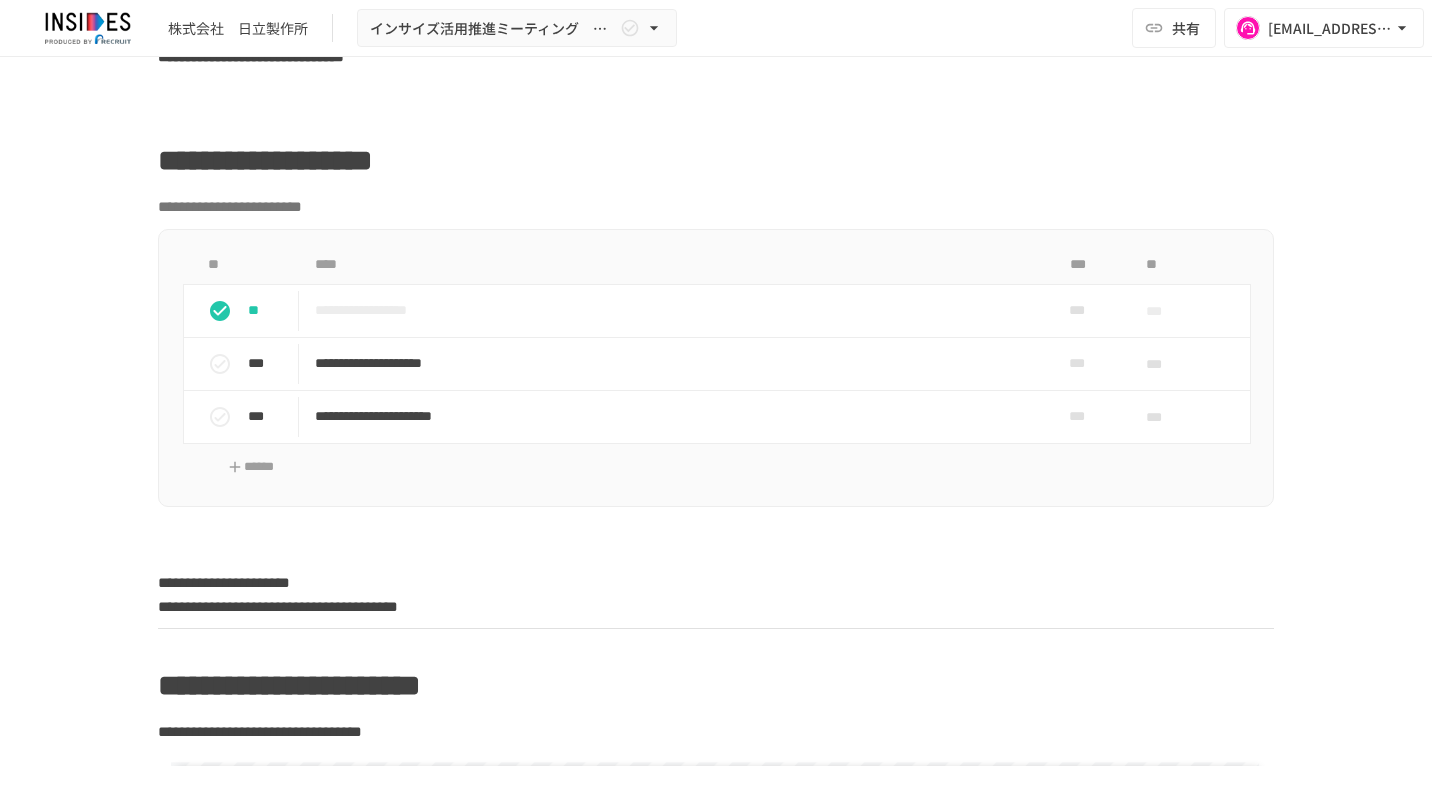 scroll, scrollTop: 340, scrollLeft: 0, axis: vertical 